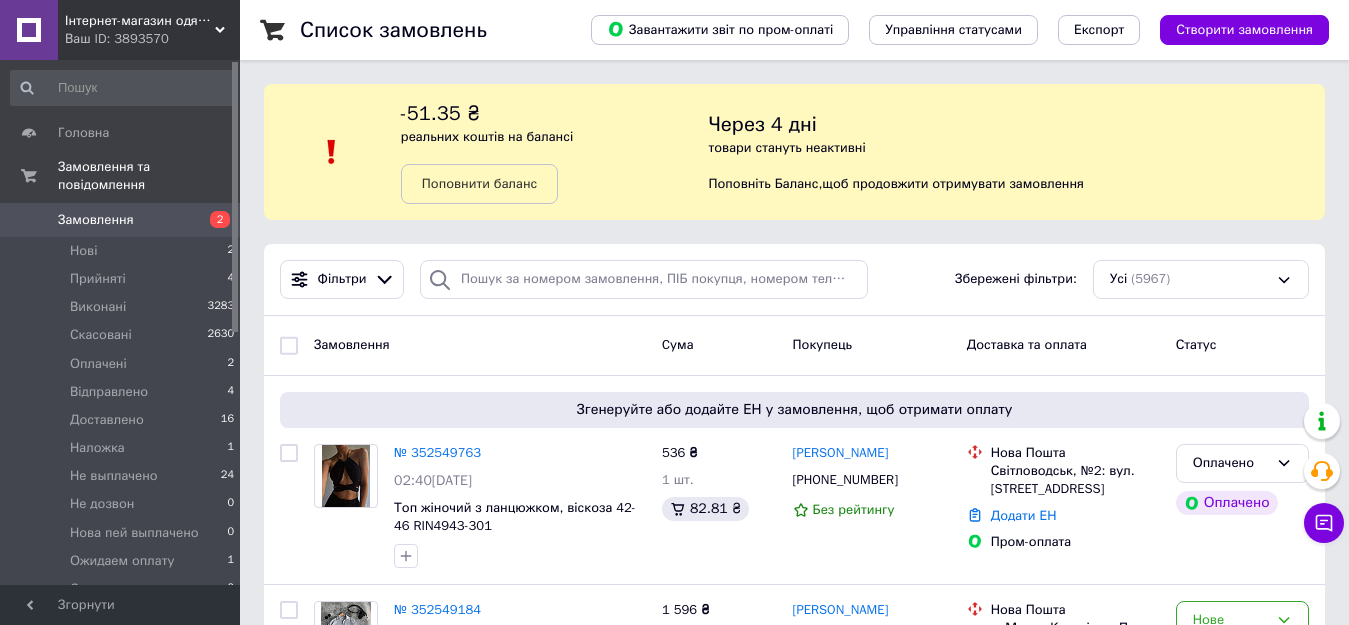 scroll, scrollTop: 100, scrollLeft: 0, axis: vertical 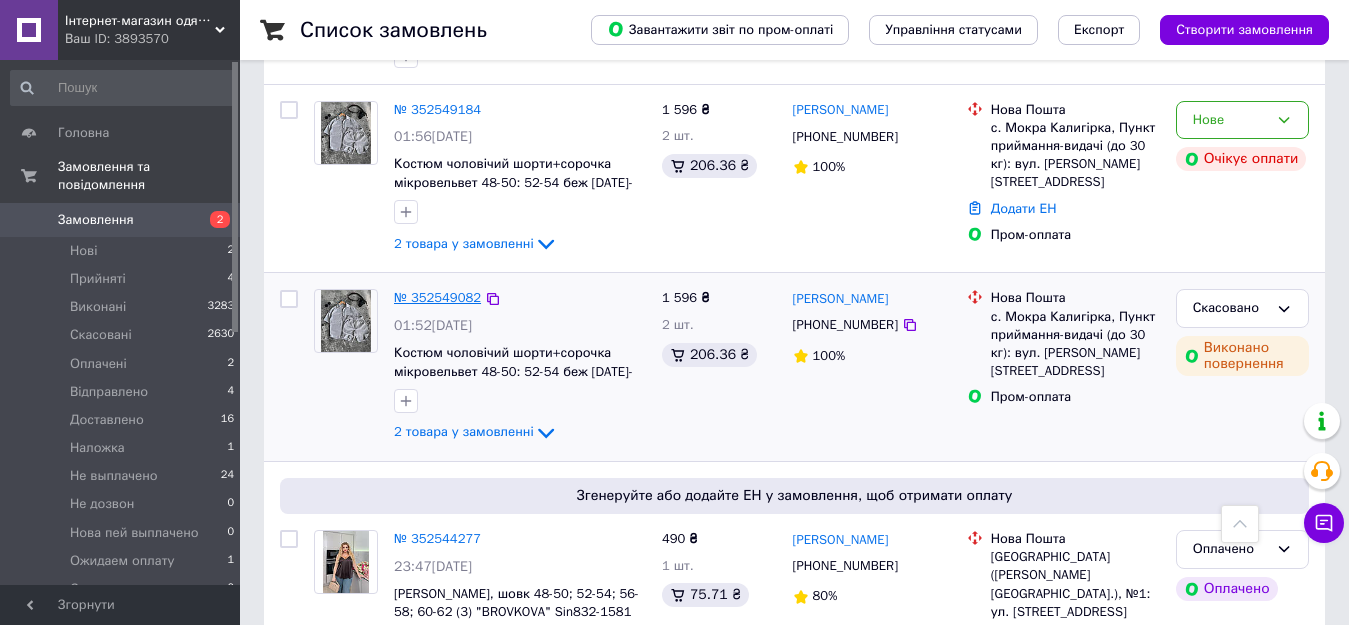 click on "№ 352549082" at bounding box center [437, 297] 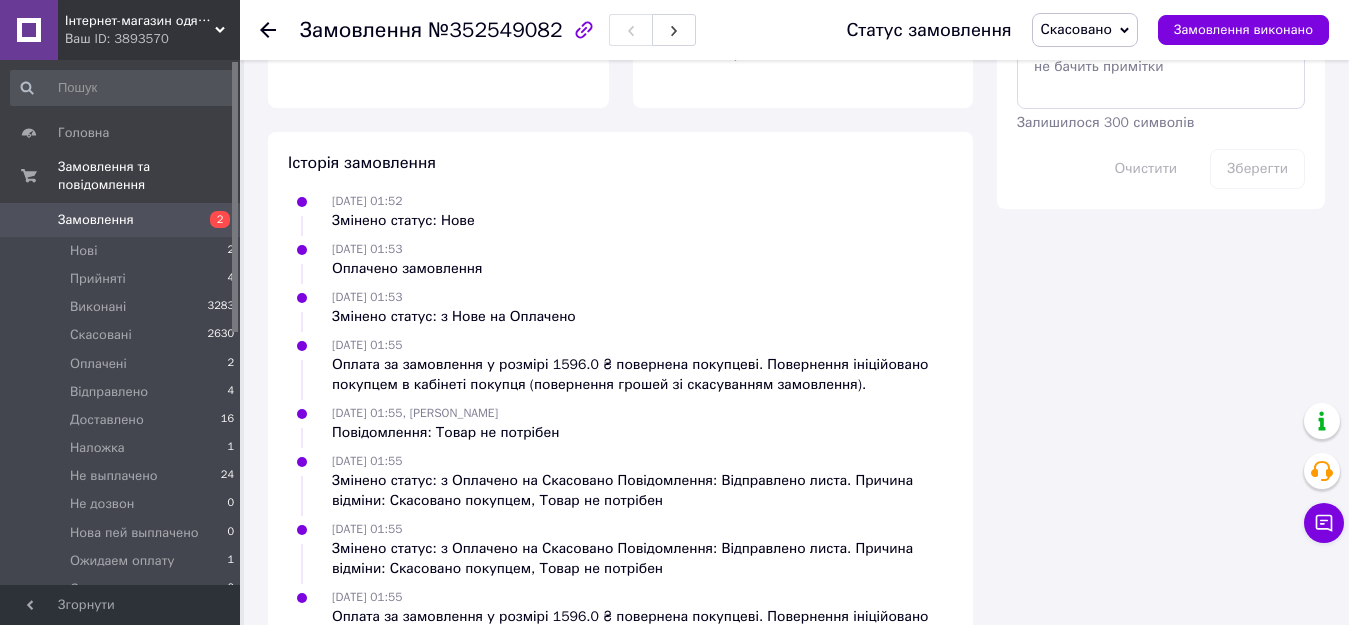 scroll, scrollTop: 1222, scrollLeft: 0, axis: vertical 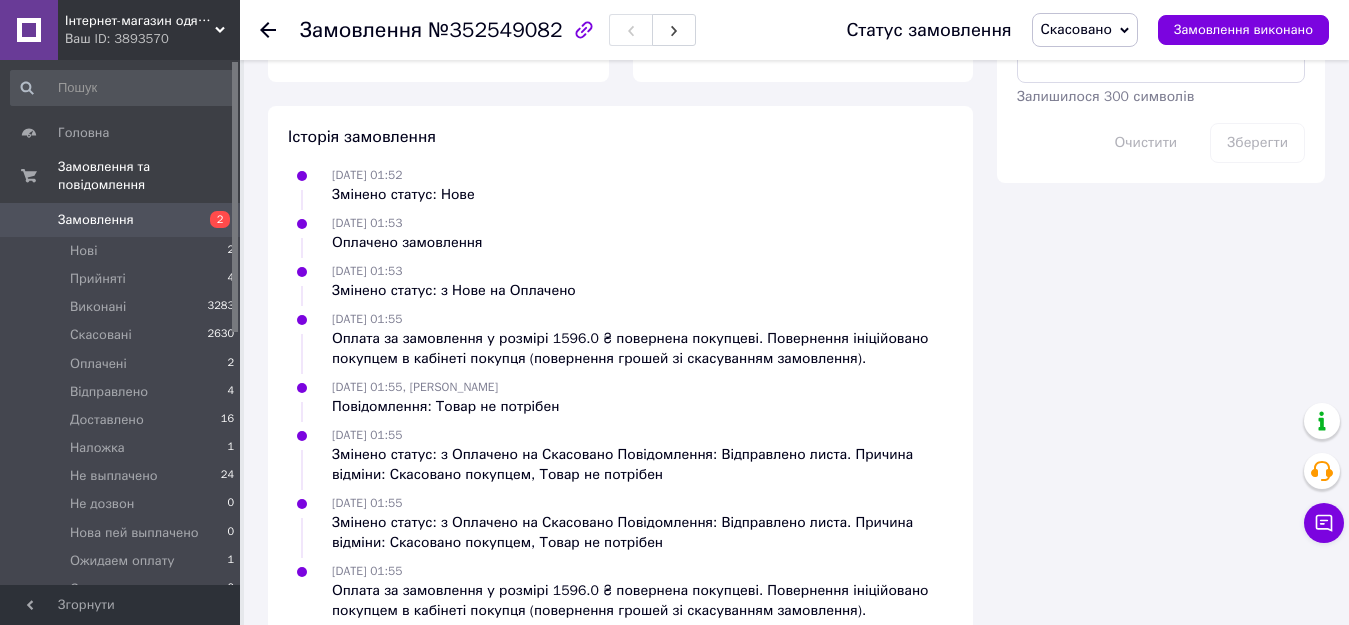 click 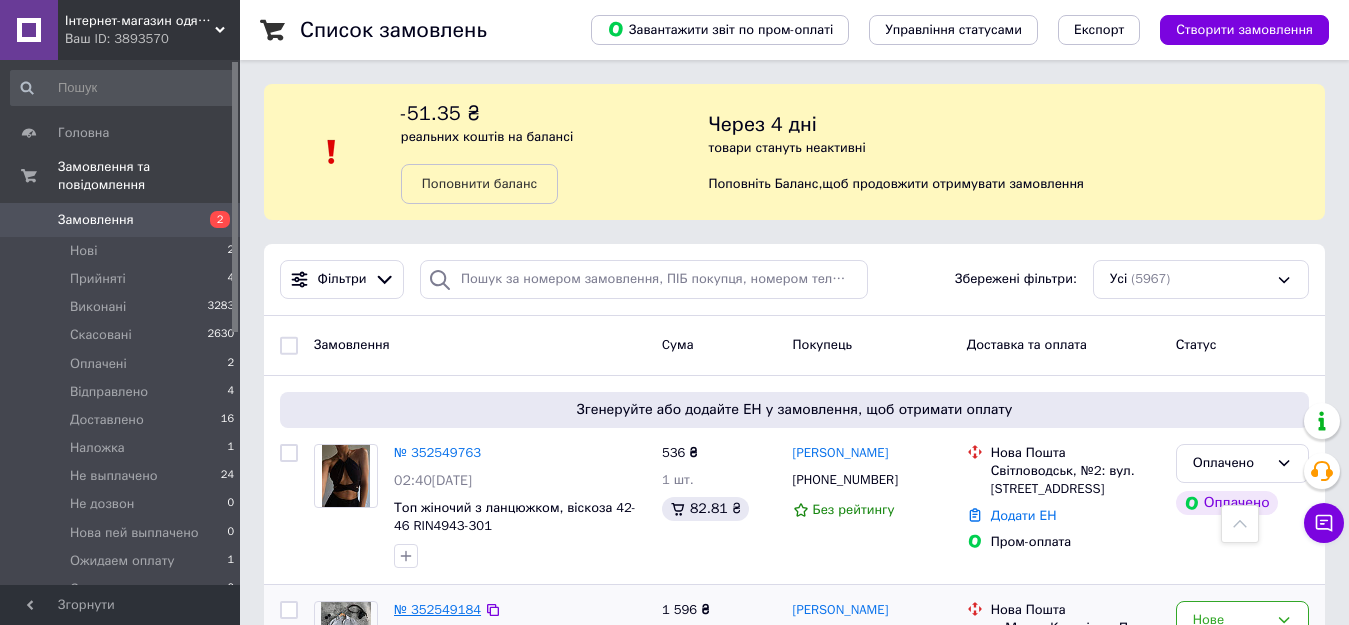 scroll, scrollTop: 360, scrollLeft: 0, axis: vertical 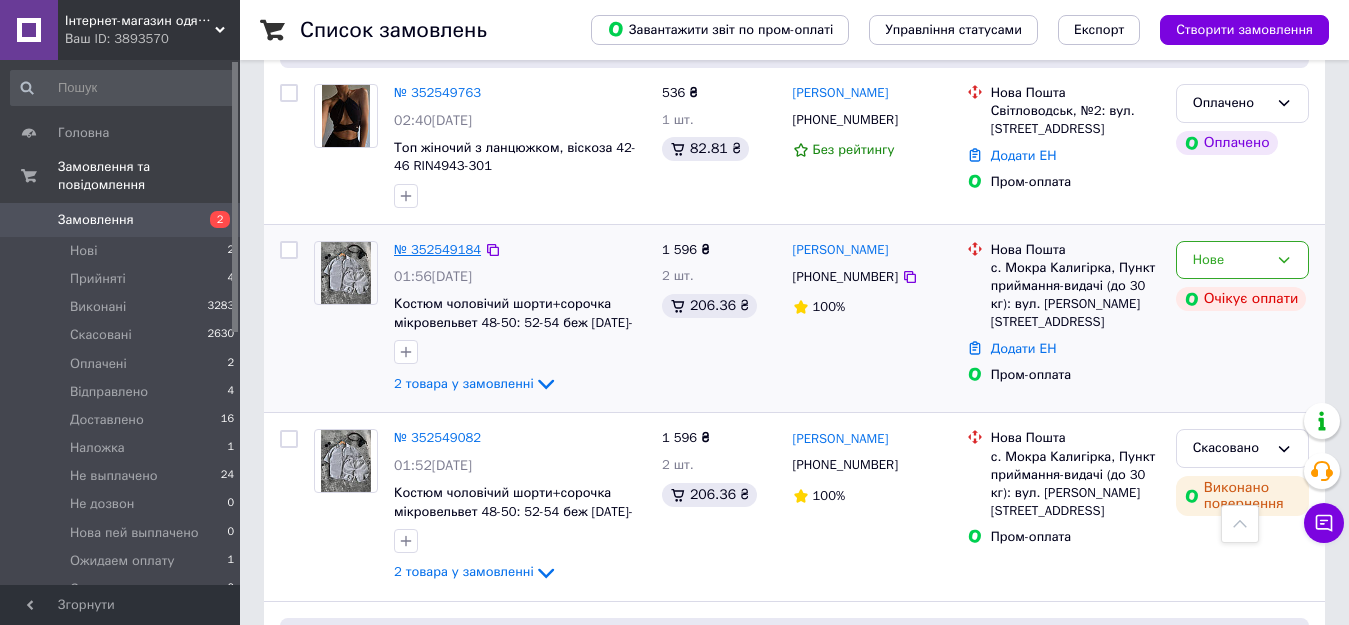click on "№ 352549184" at bounding box center [437, 249] 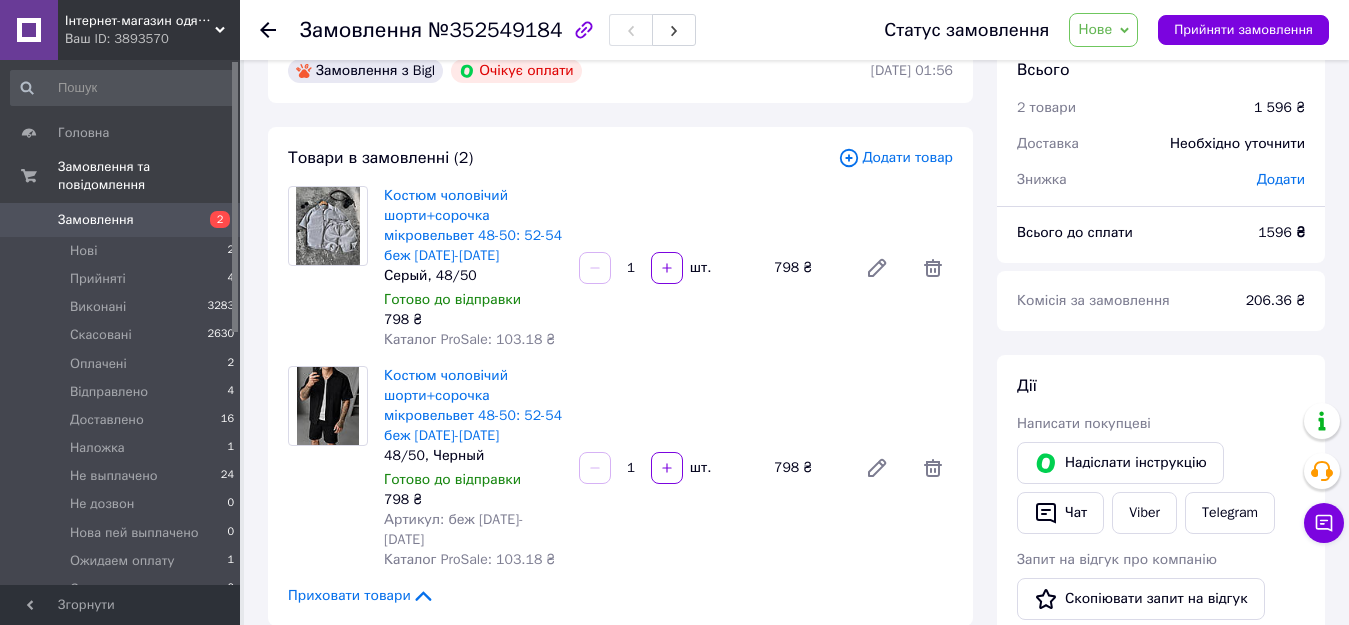 scroll, scrollTop: 0, scrollLeft: 0, axis: both 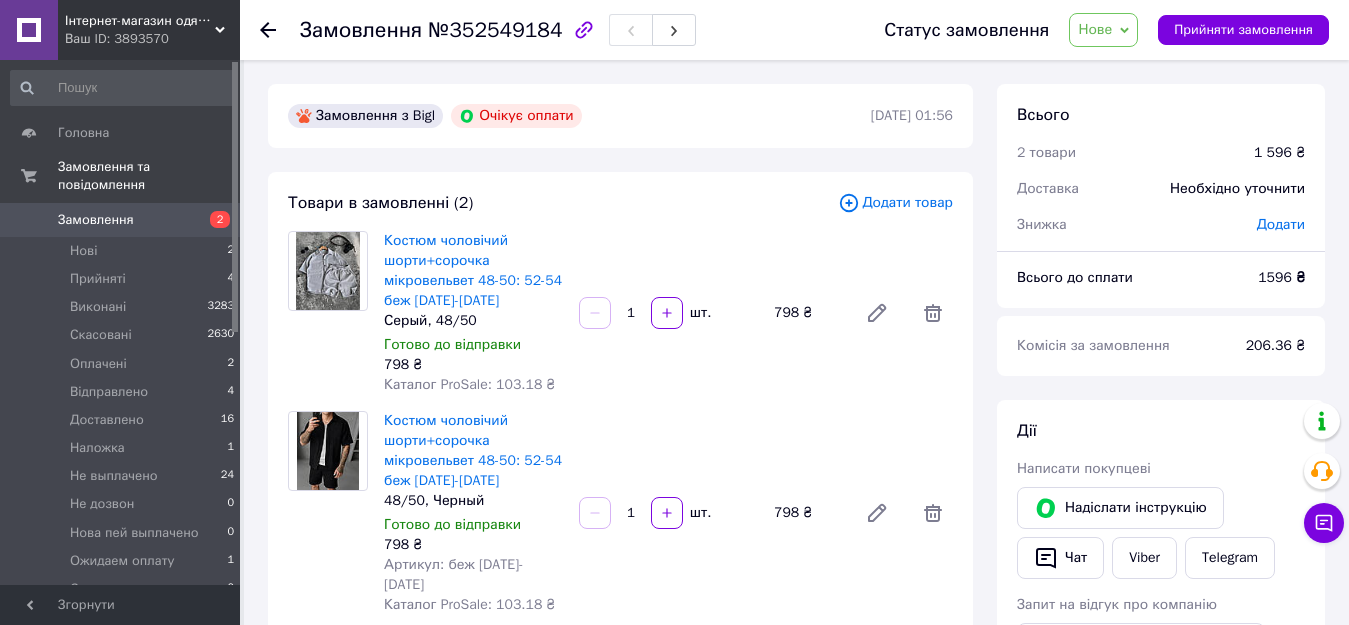 click 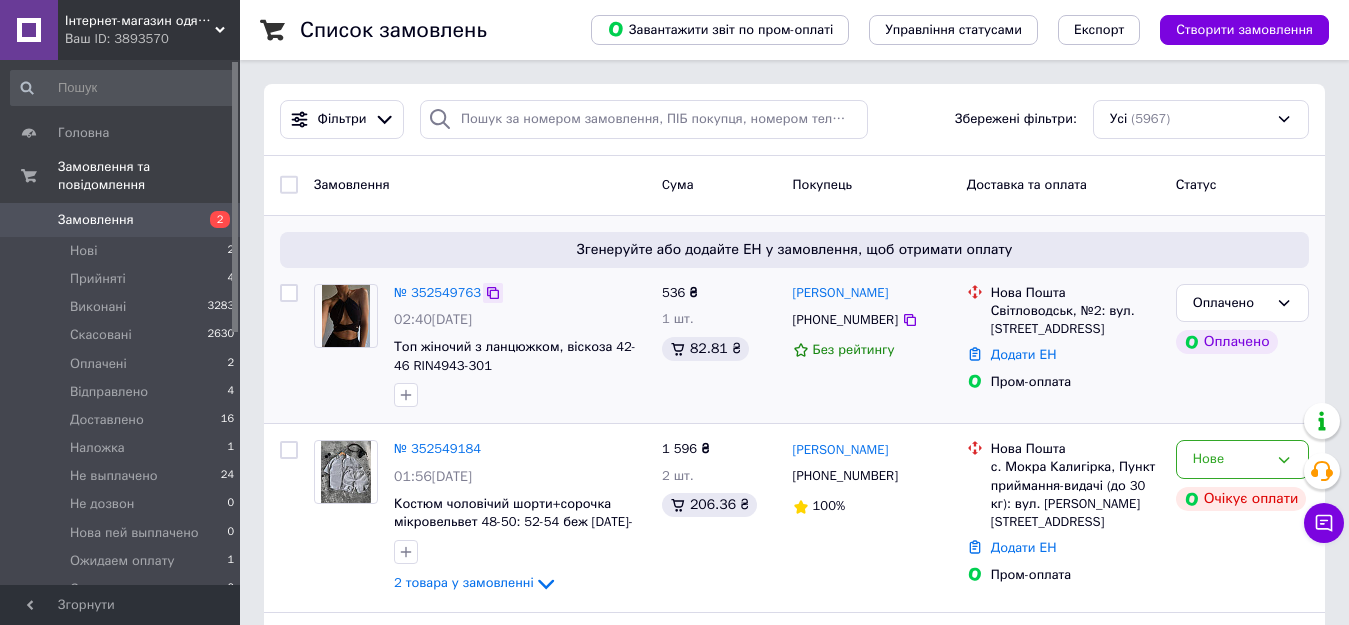 scroll, scrollTop: 116, scrollLeft: 0, axis: vertical 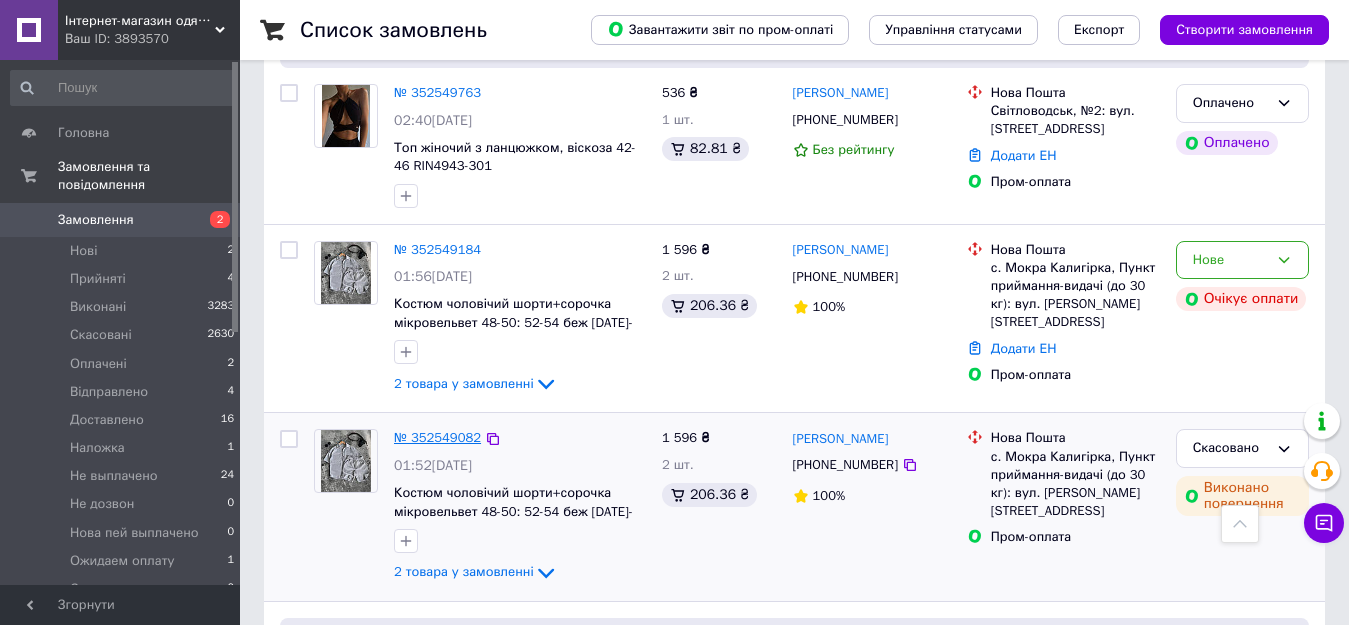 click on "№ 352549082" at bounding box center [437, 437] 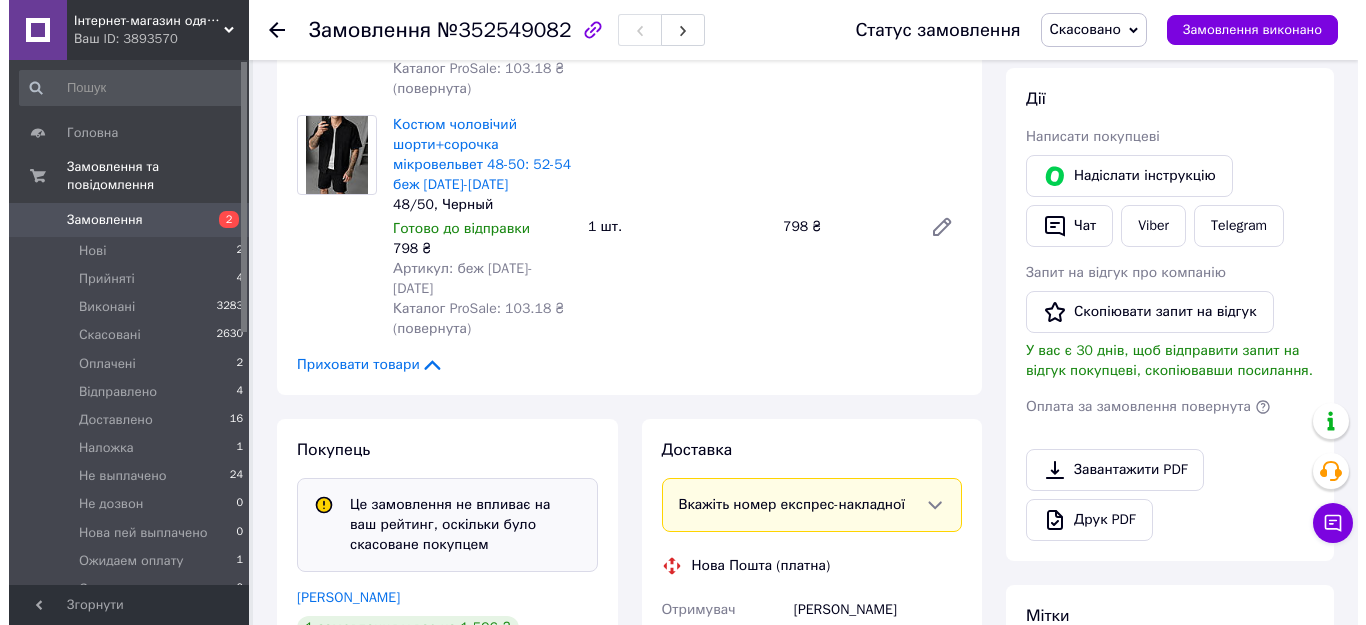 scroll, scrollTop: 0, scrollLeft: 0, axis: both 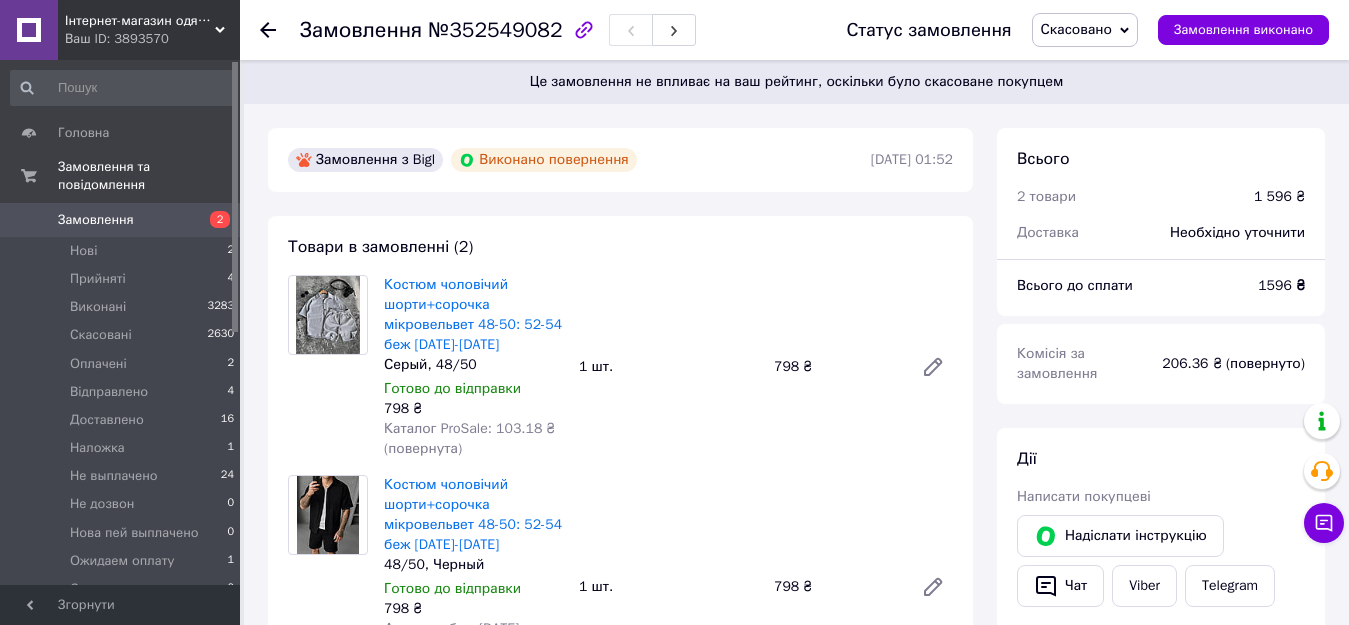 click 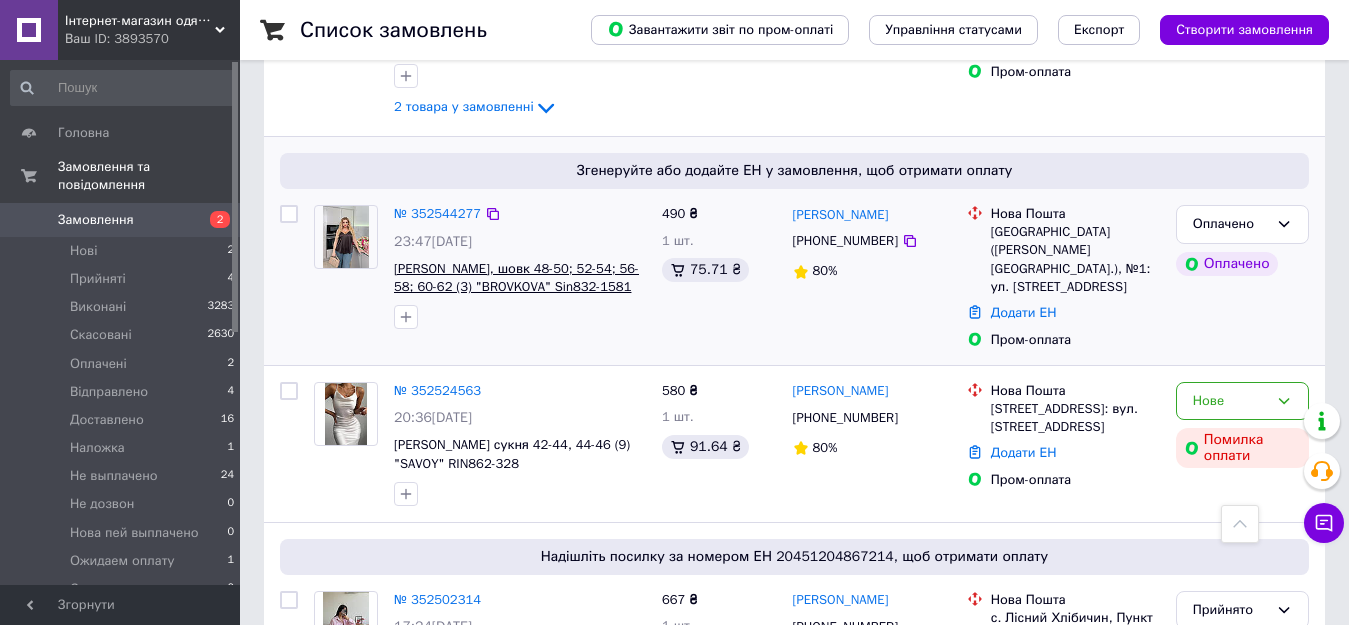 scroll, scrollTop: 860, scrollLeft: 0, axis: vertical 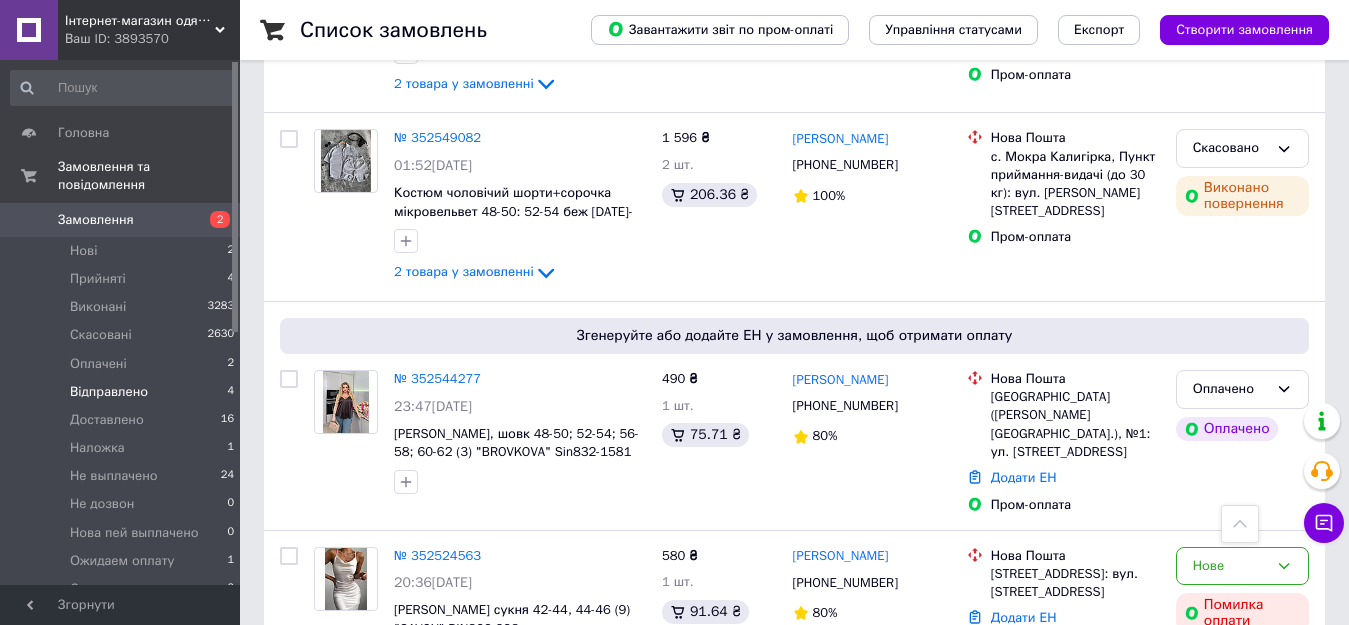 click on "Відправлено" at bounding box center [109, 392] 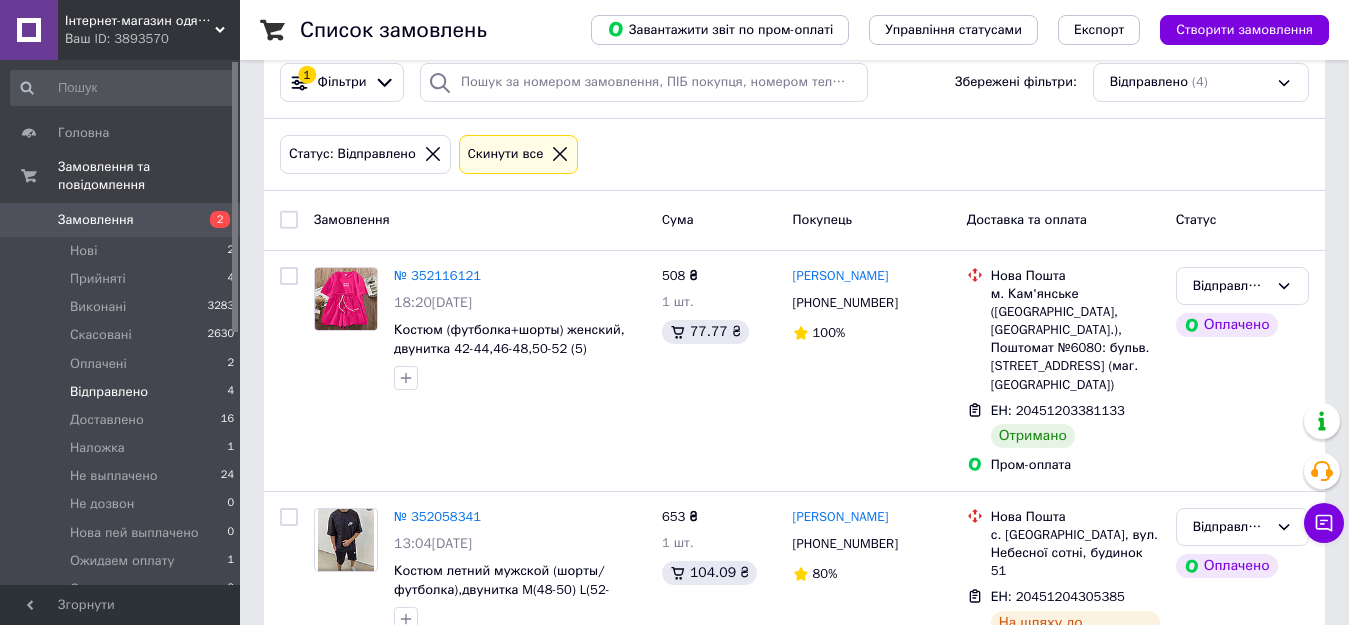 scroll, scrollTop: 200, scrollLeft: 0, axis: vertical 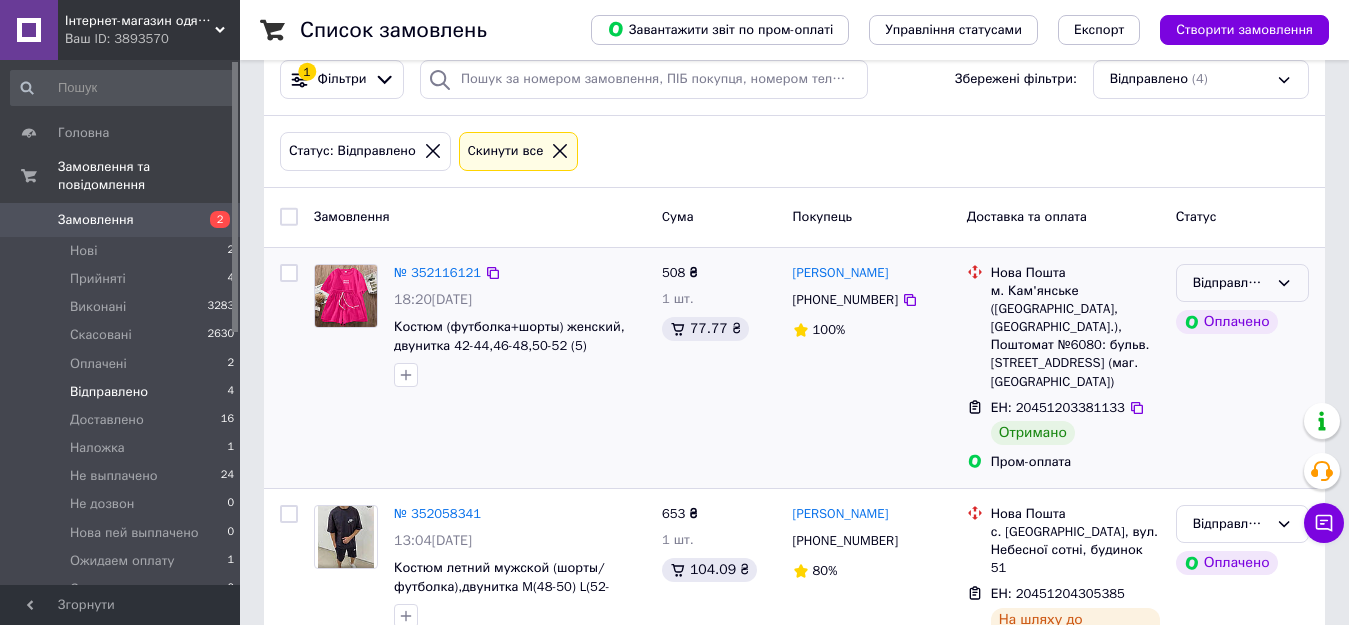 click on "Відправлено" at bounding box center (1230, 283) 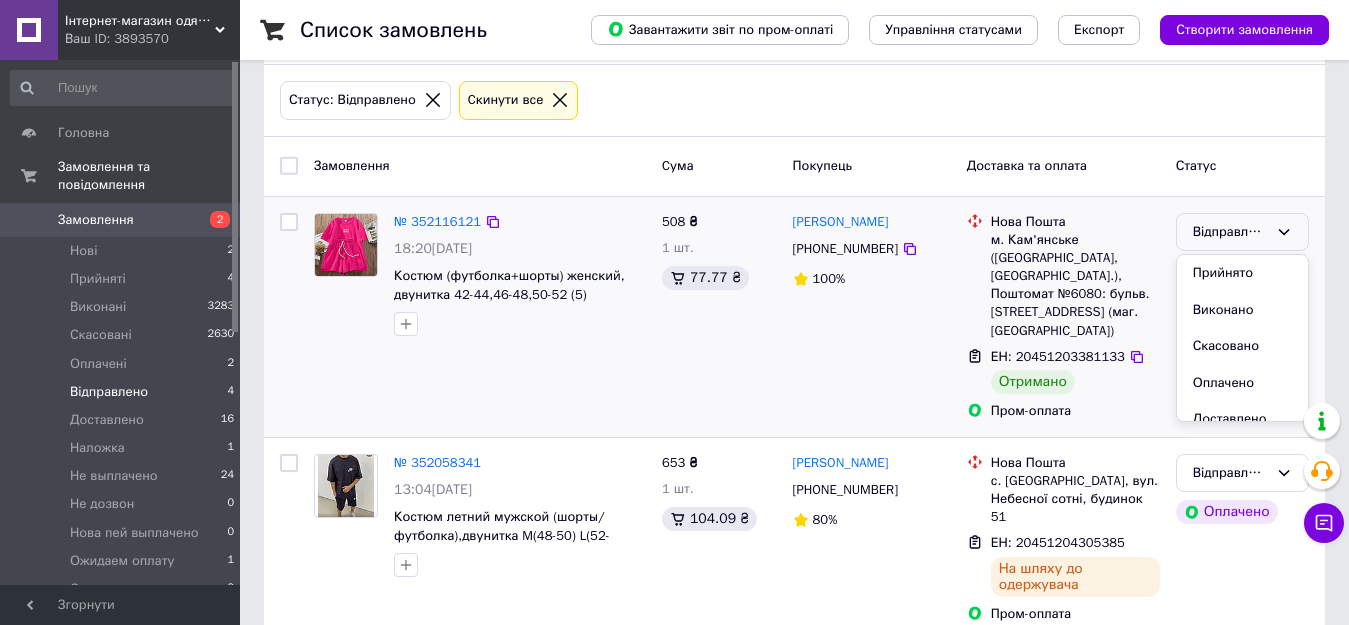 scroll, scrollTop: 300, scrollLeft: 0, axis: vertical 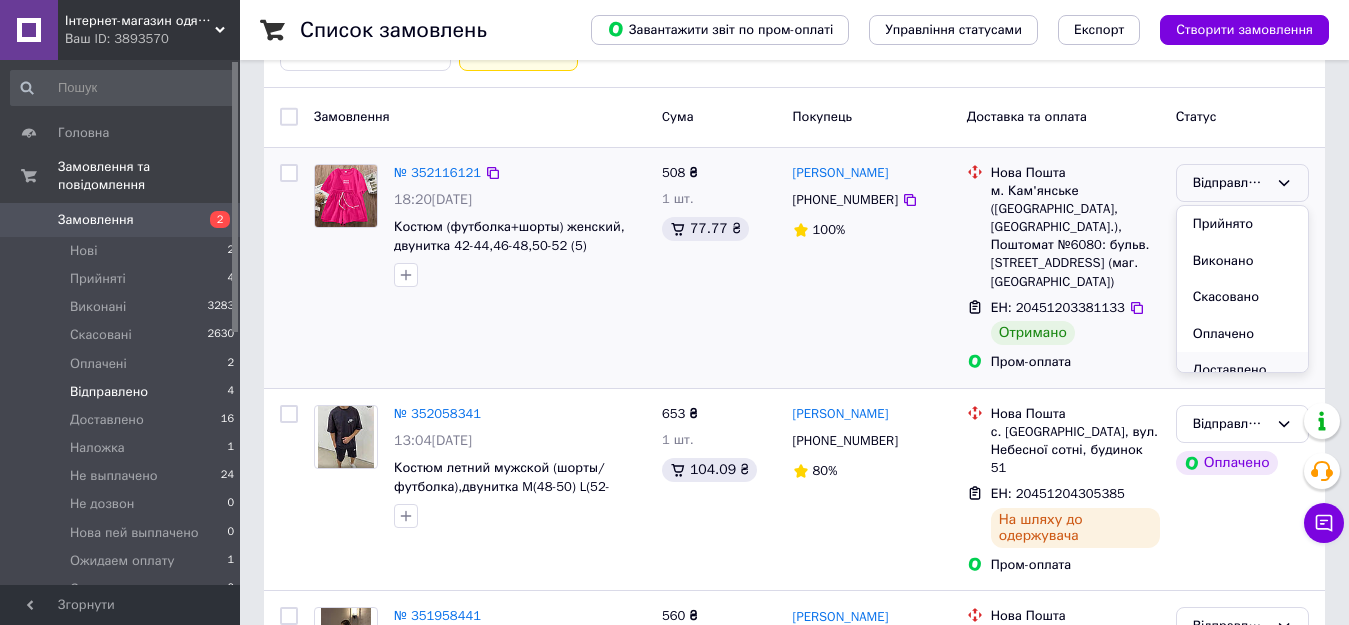 click on "Доставлено" at bounding box center [1242, 370] 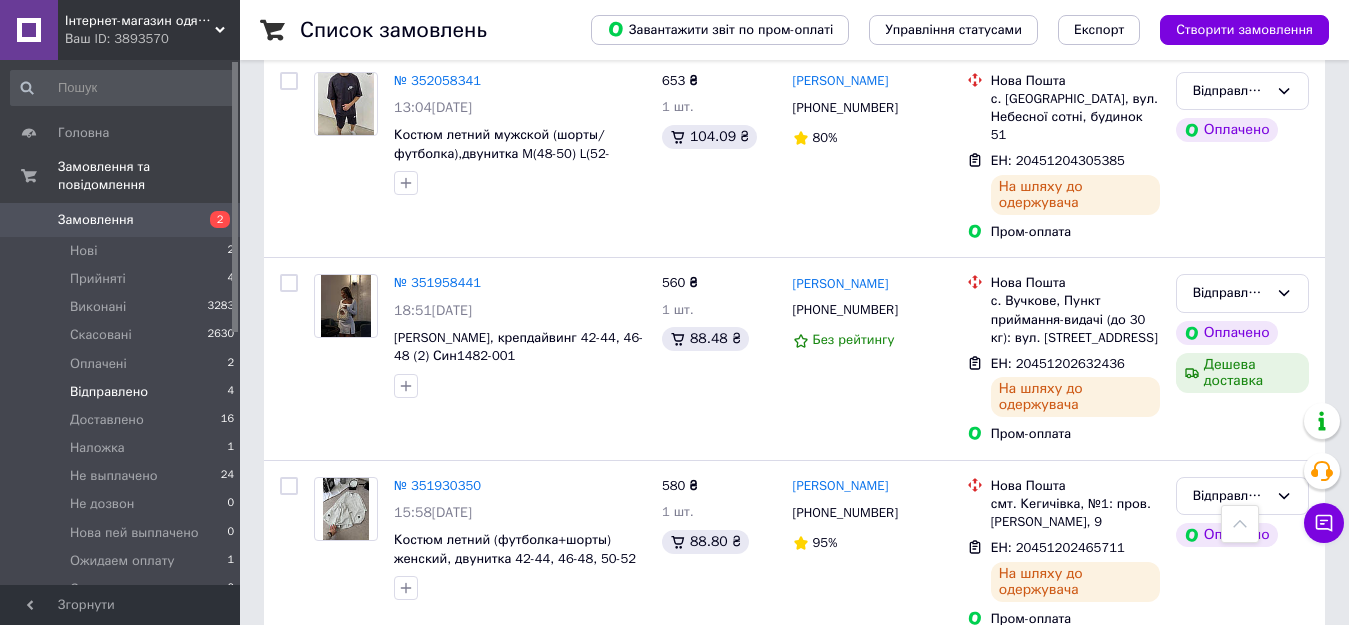 scroll, scrollTop: 240, scrollLeft: 0, axis: vertical 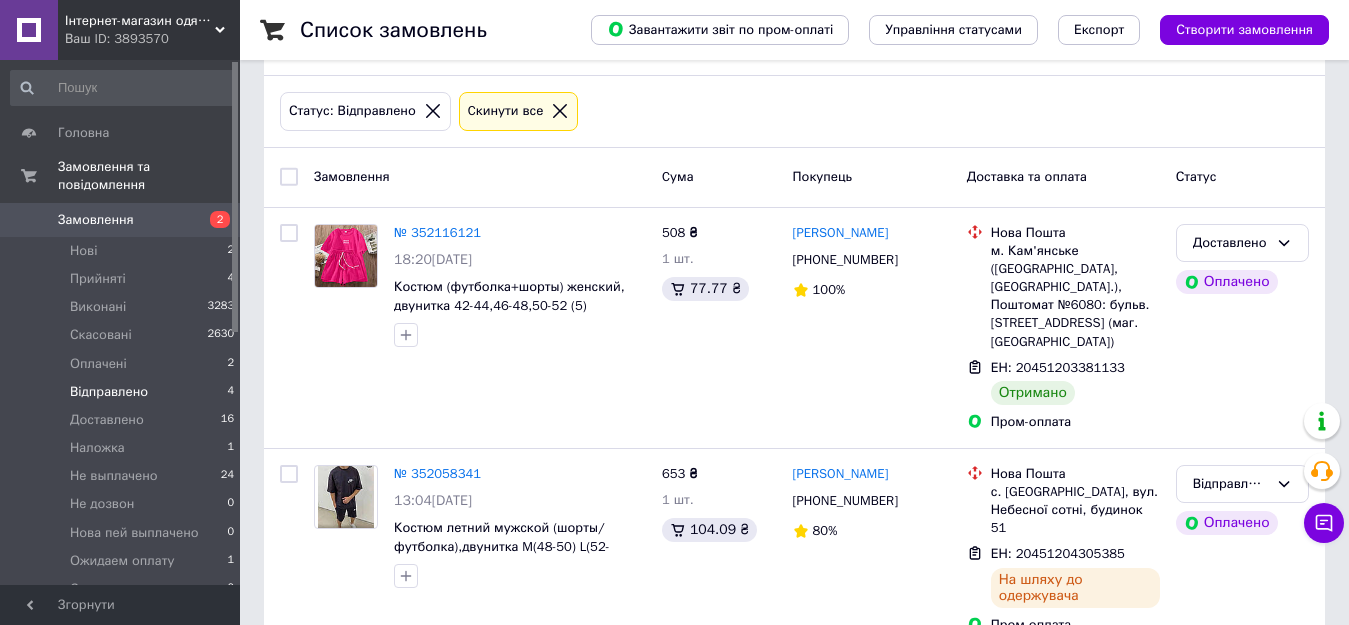 click 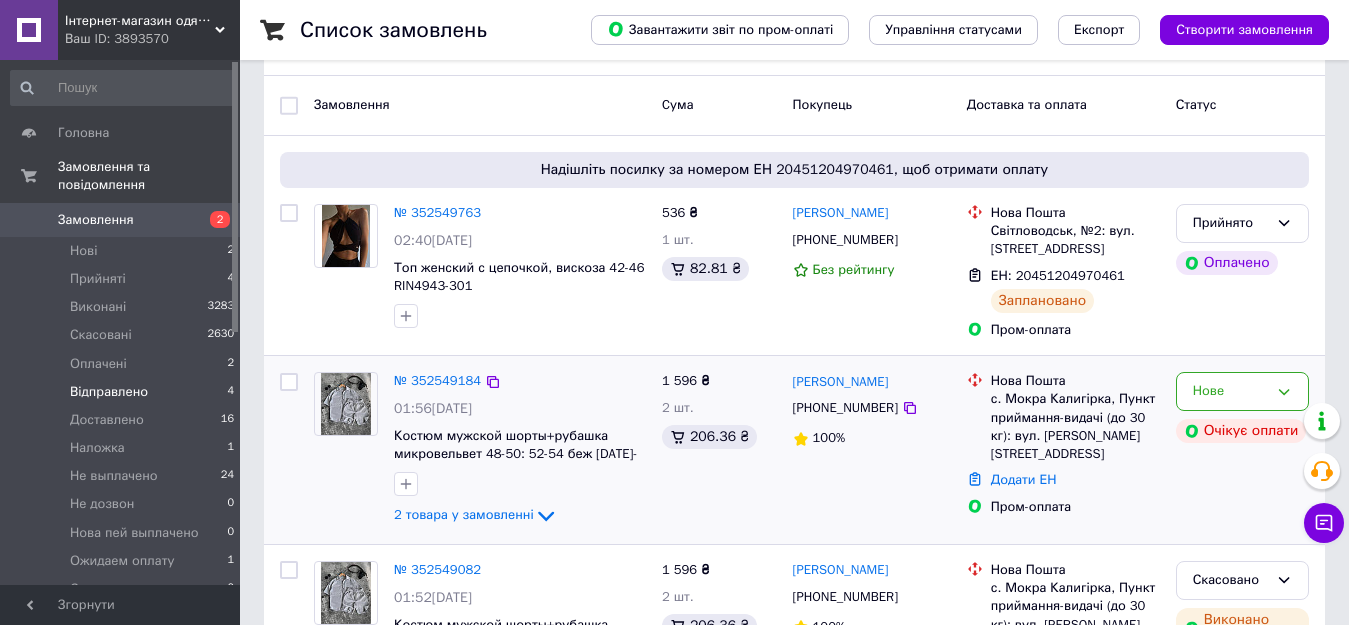 scroll, scrollTop: 0, scrollLeft: 0, axis: both 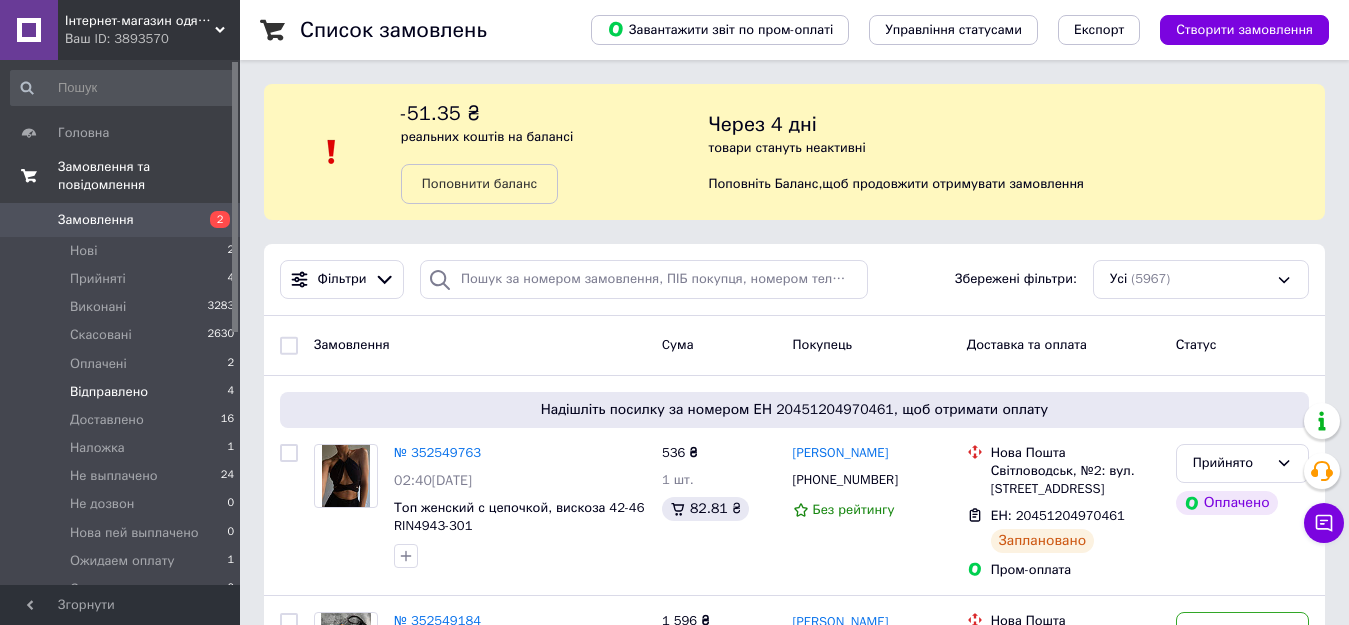 click on "Замовлення та повідомлення" at bounding box center (149, 176) 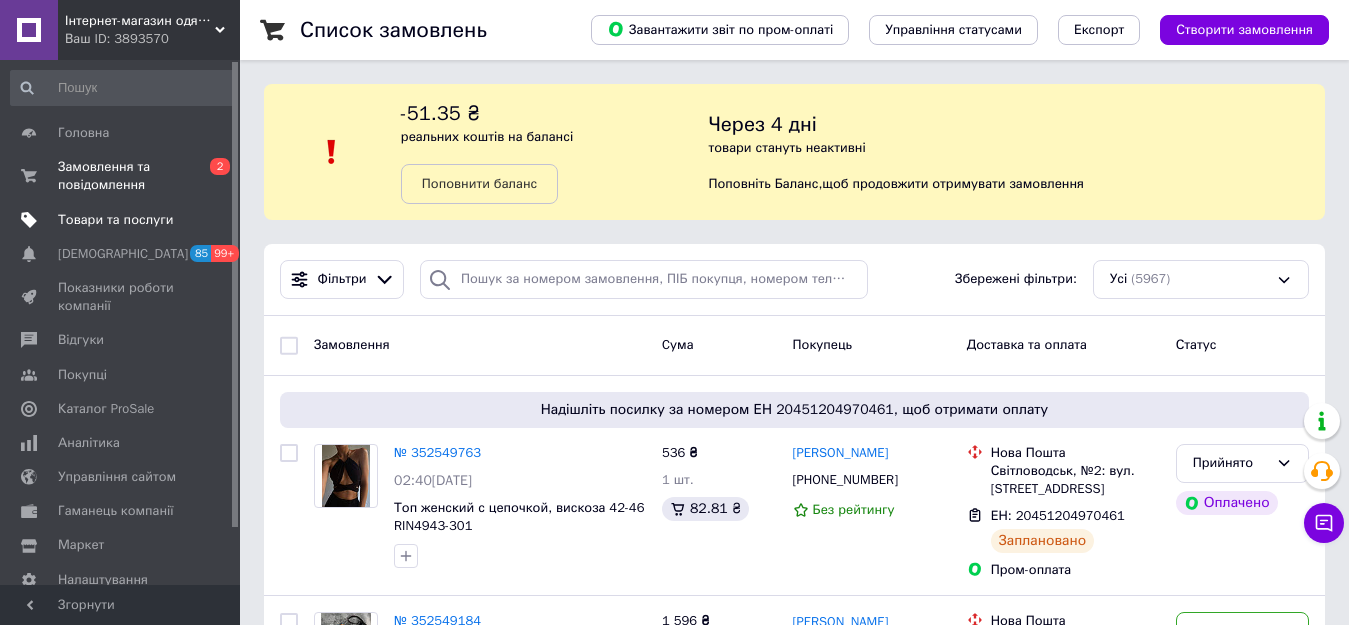 click on "Товари та послуги" at bounding box center [115, 220] 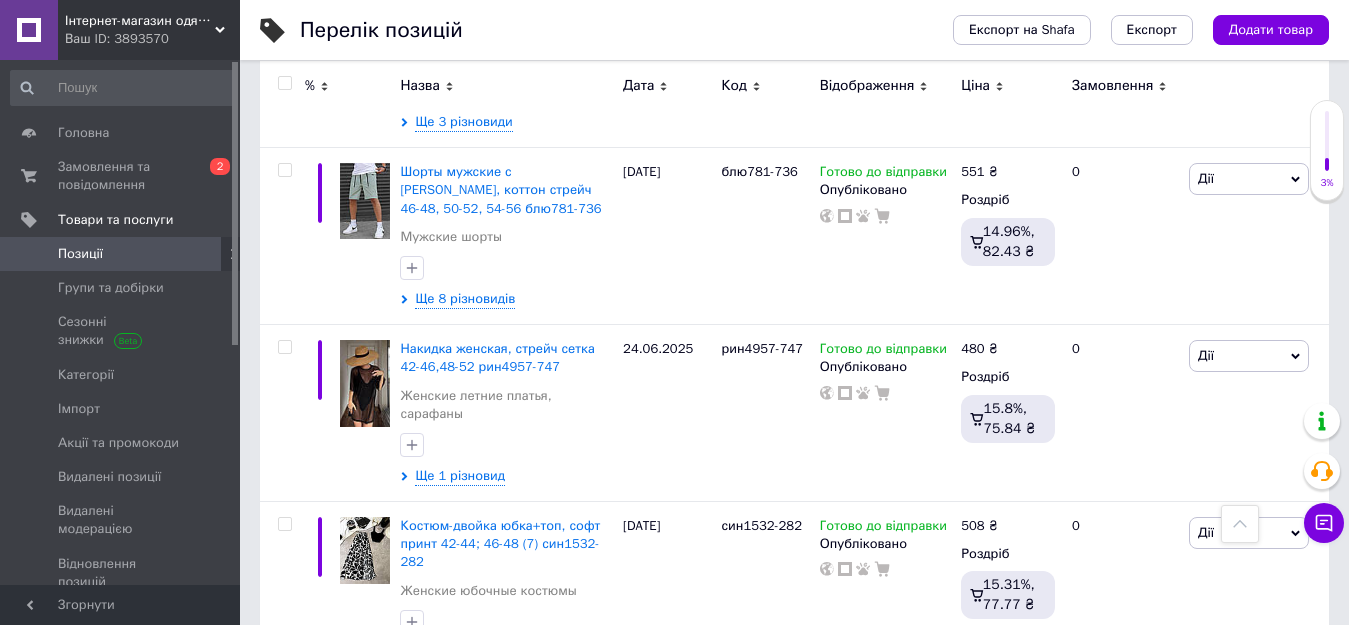 scroll, scrollTop: 16513, scrollLeft: 0, axis: vertical 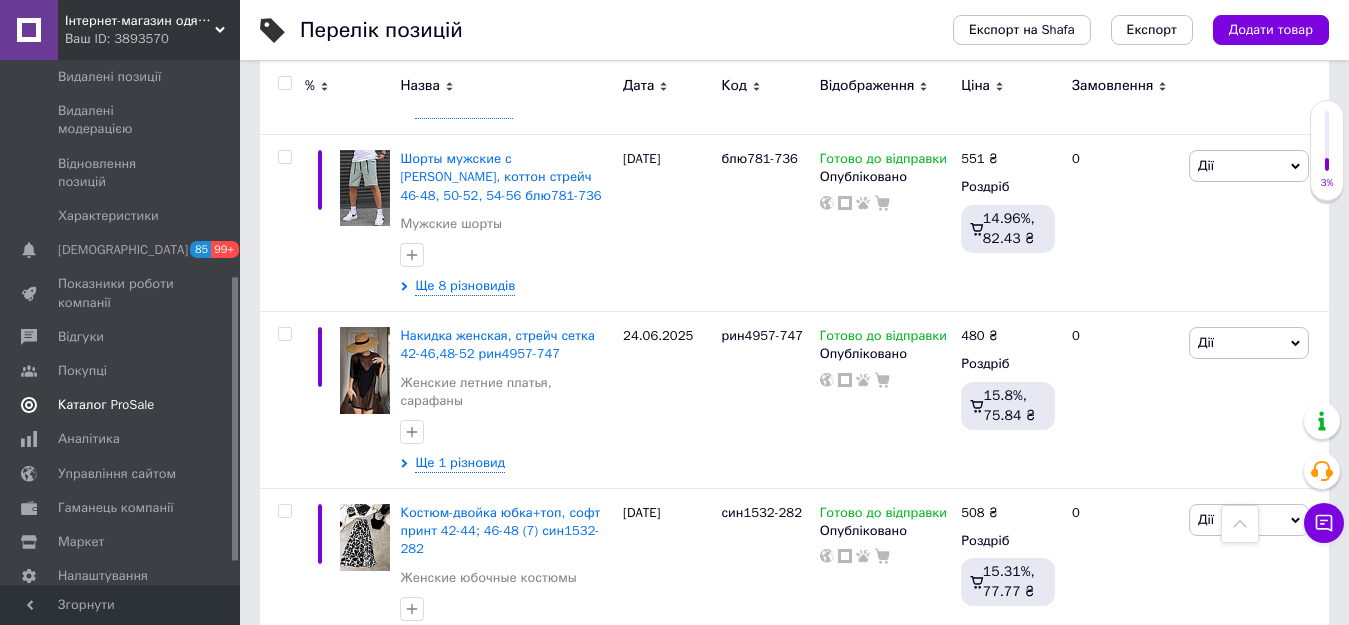 click on "Каталог ProSale" at bounding box center (106, 405) 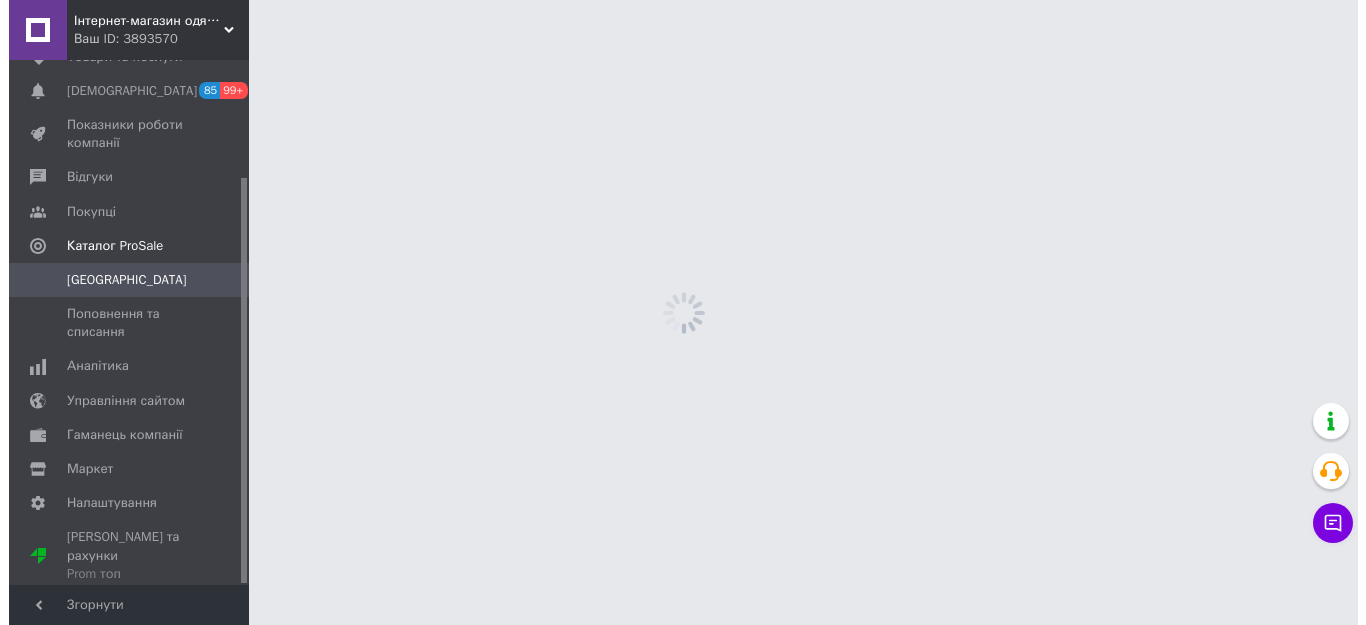 scroll, scrollTop: 0, scrollLeft: 0, axis: both 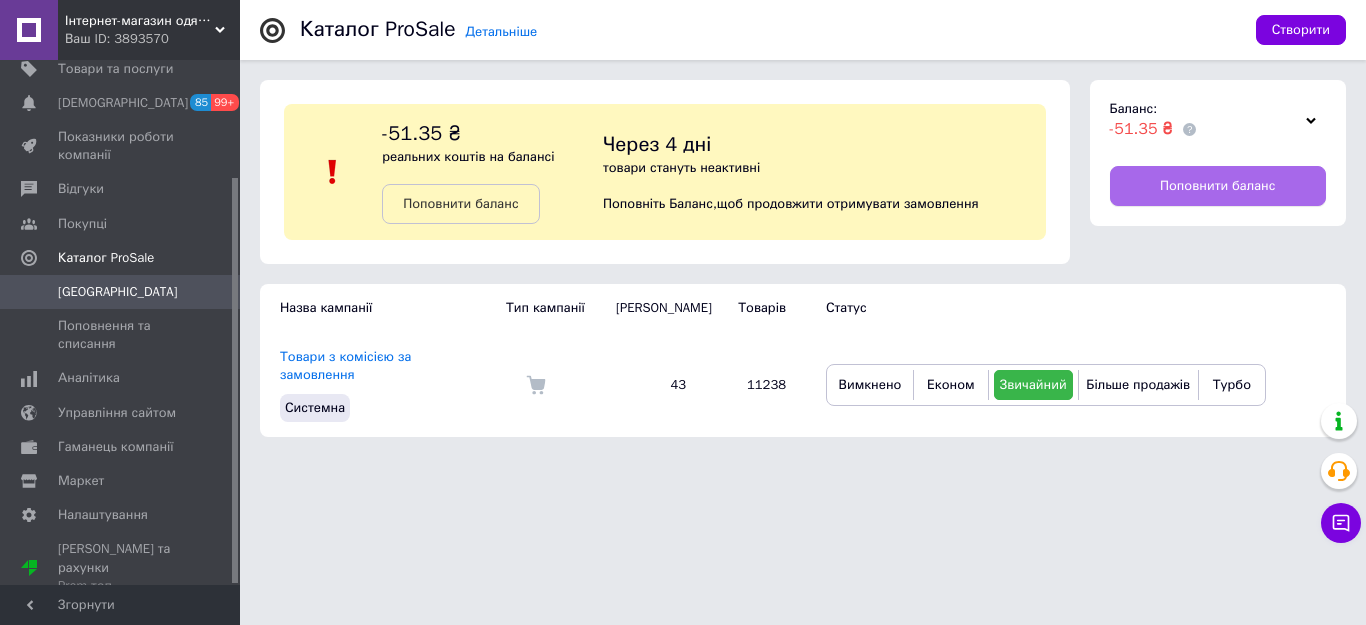 click on "Поповнити баланс" at bounding box center (1218, 186) 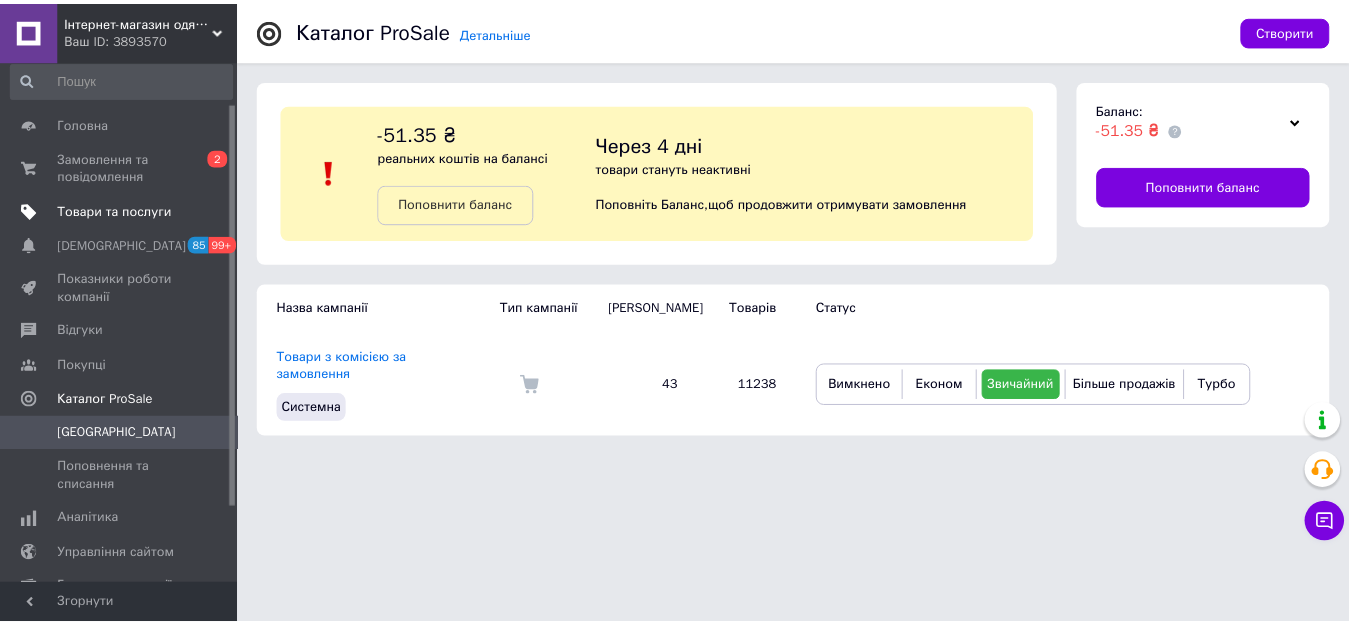 scroll, scrollTop: 0, scrollLeft: 0, axis: both 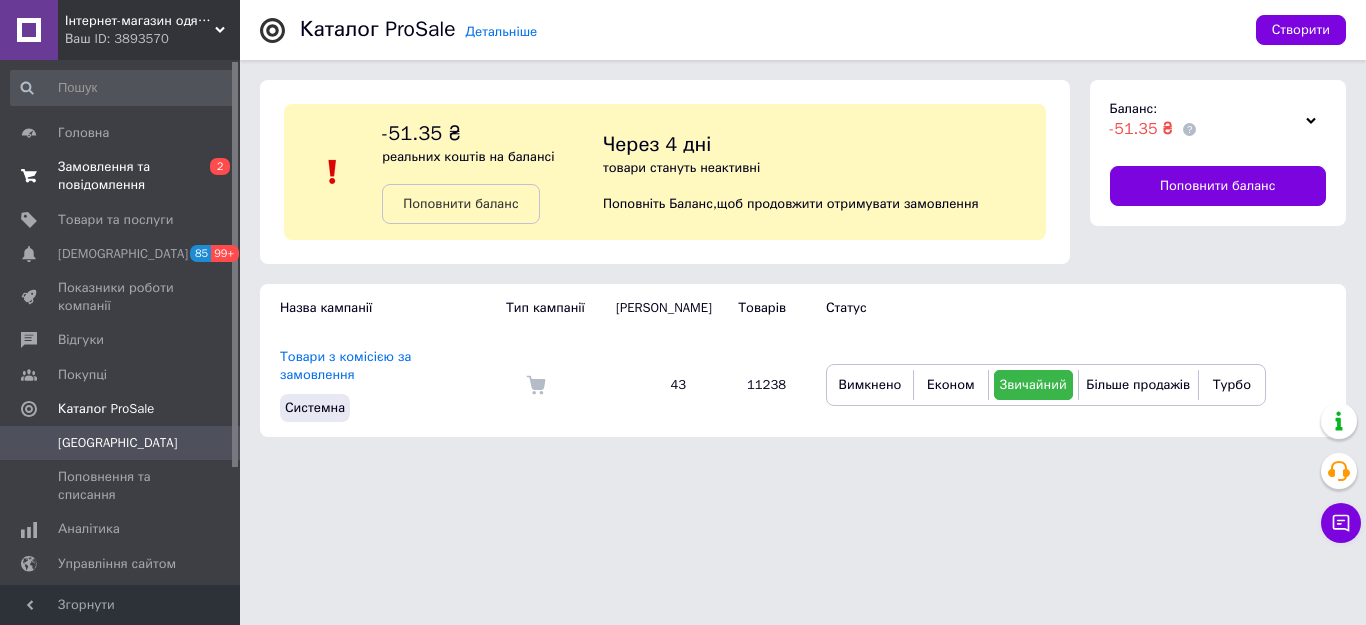 click on "Замовлення та повідомлення 0 2" at bounding box center (123, 176) 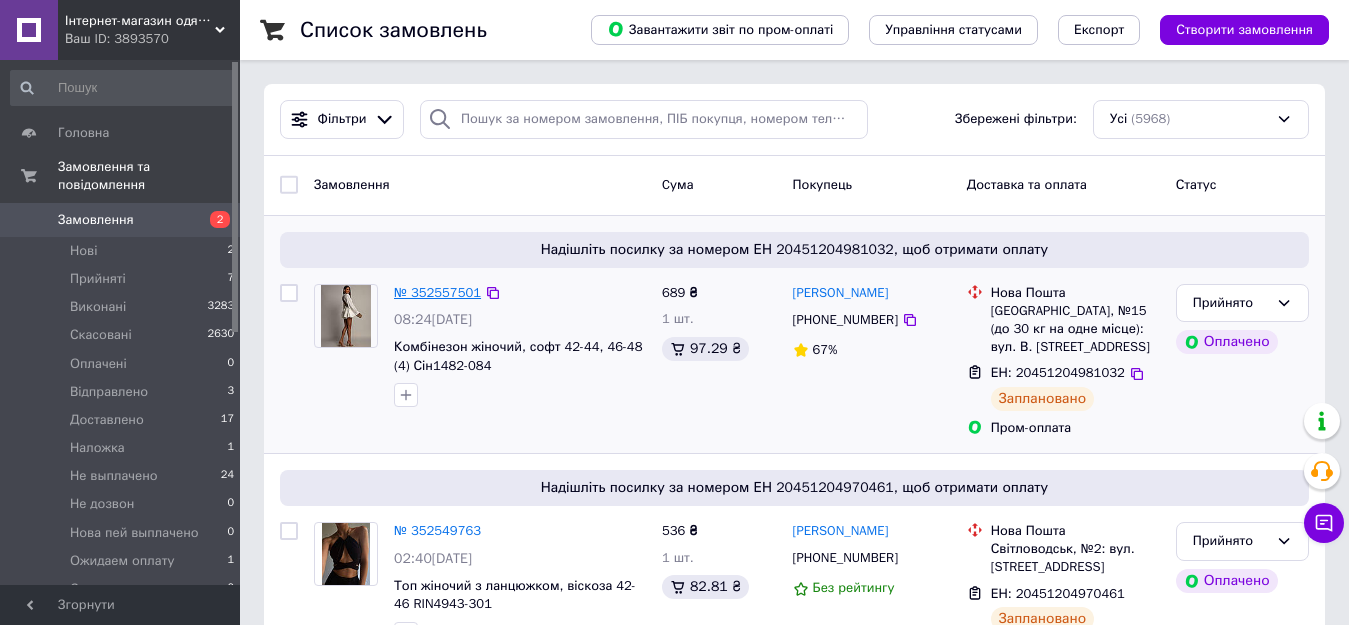 click on "№ 352557501" at bounding box center [437, 292] 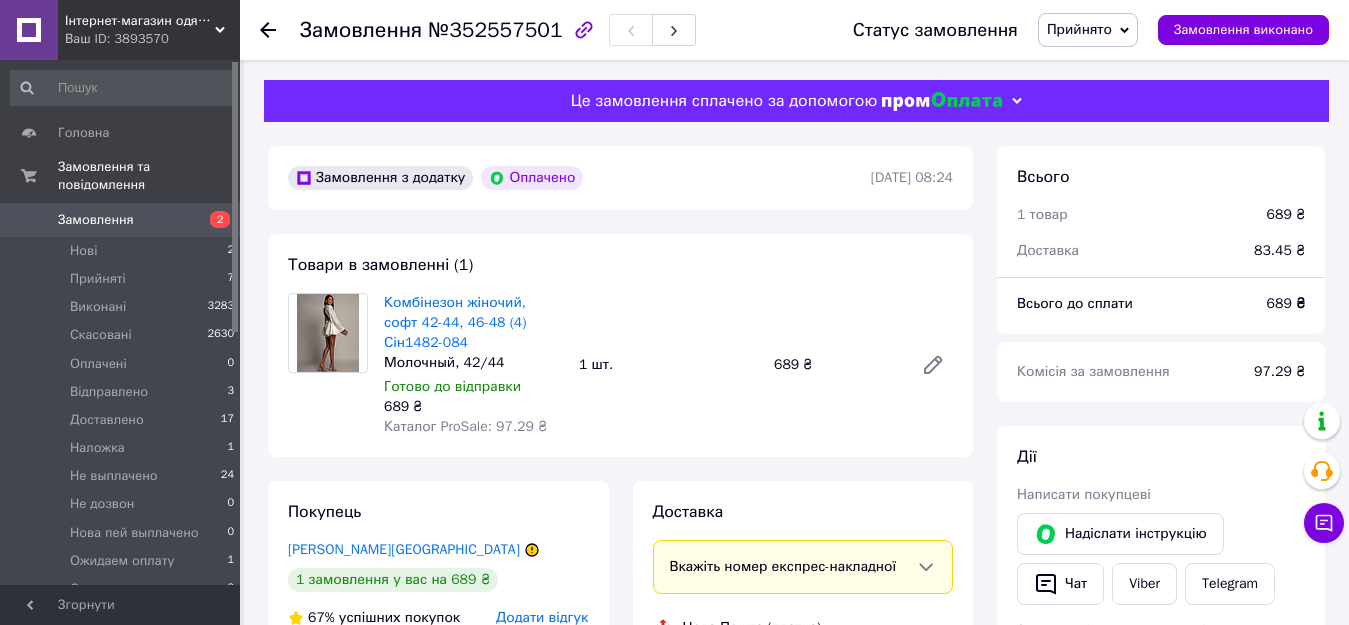 click on "№352557501" at bounding box center [495, 30] 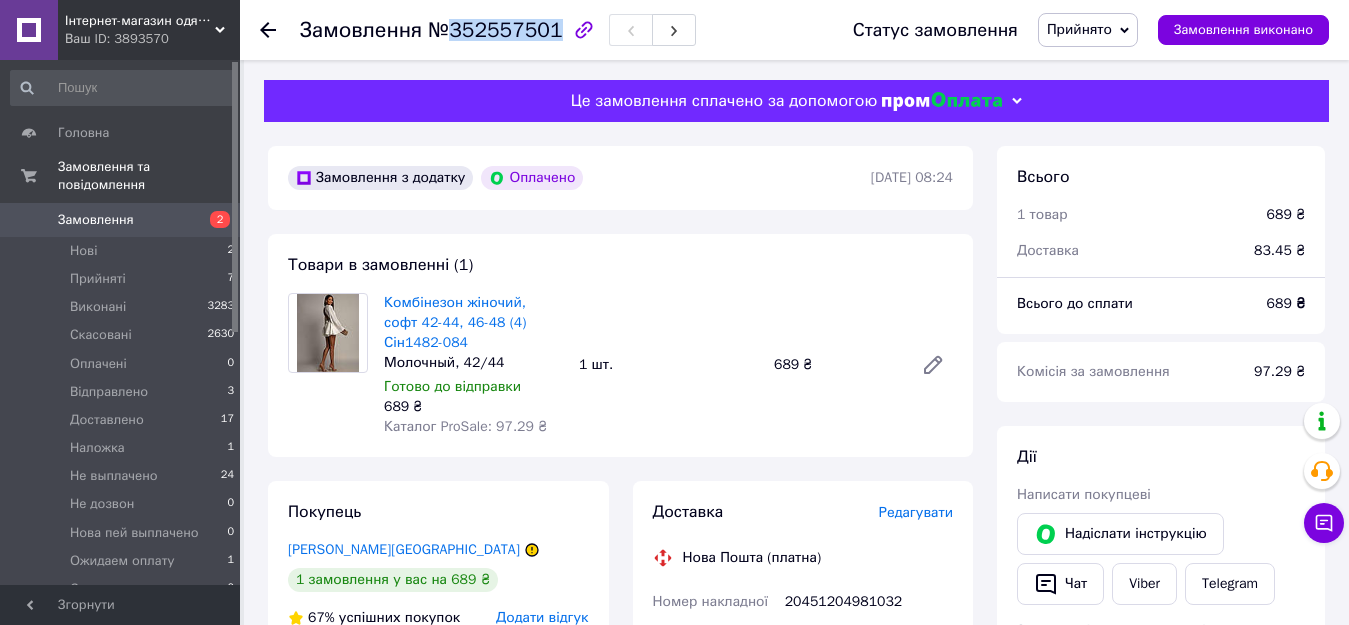 click on "№352557501" at bounding box center [495, 30] 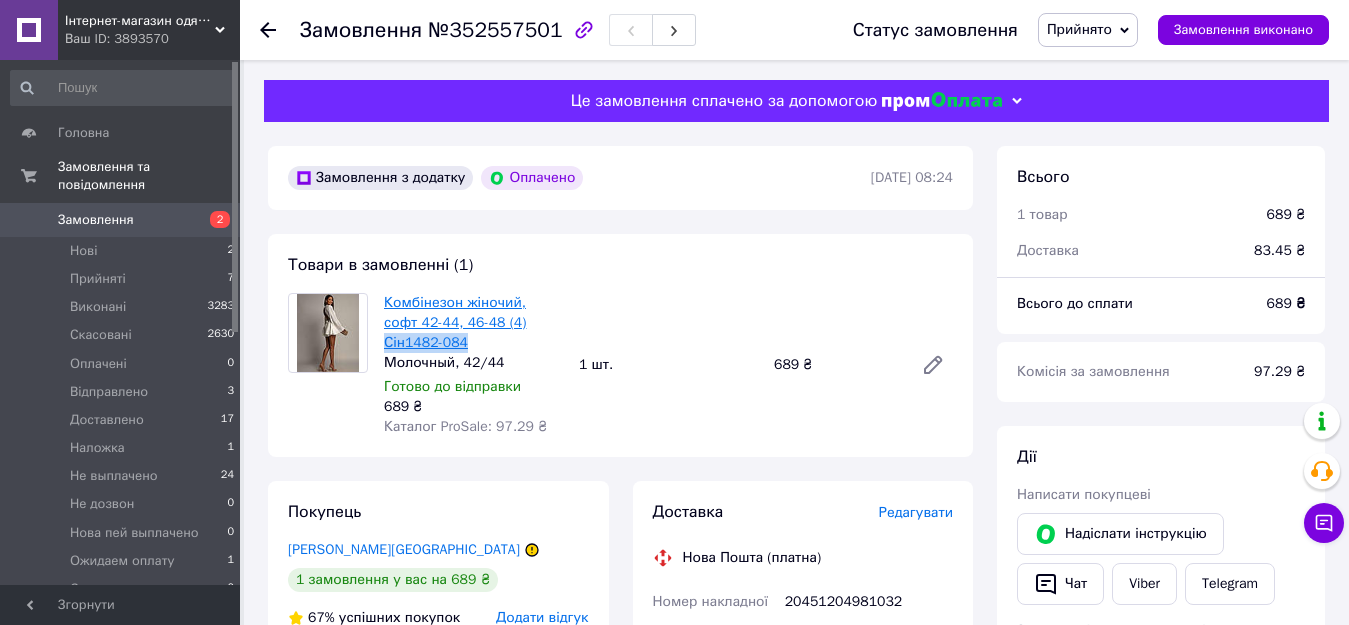 click on "Комбінезон жіночий, софт 42-44, 46-48 (4) Сін1482-084" at bounding box center (473, 323) 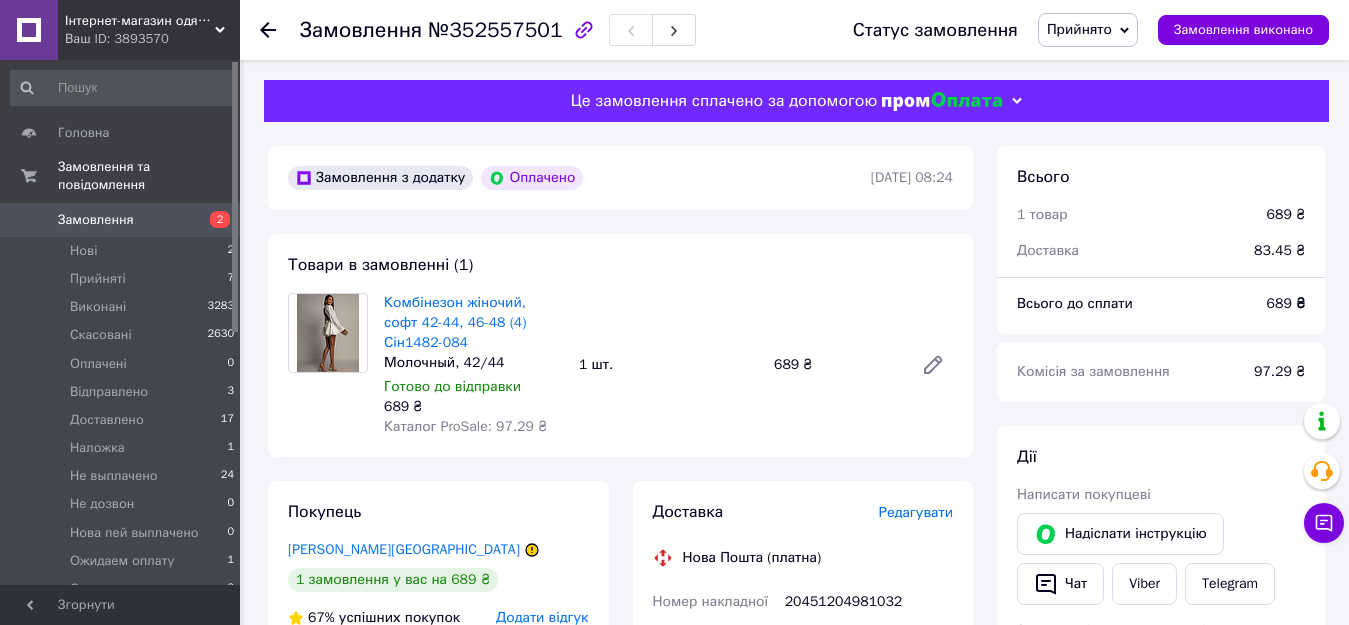 click 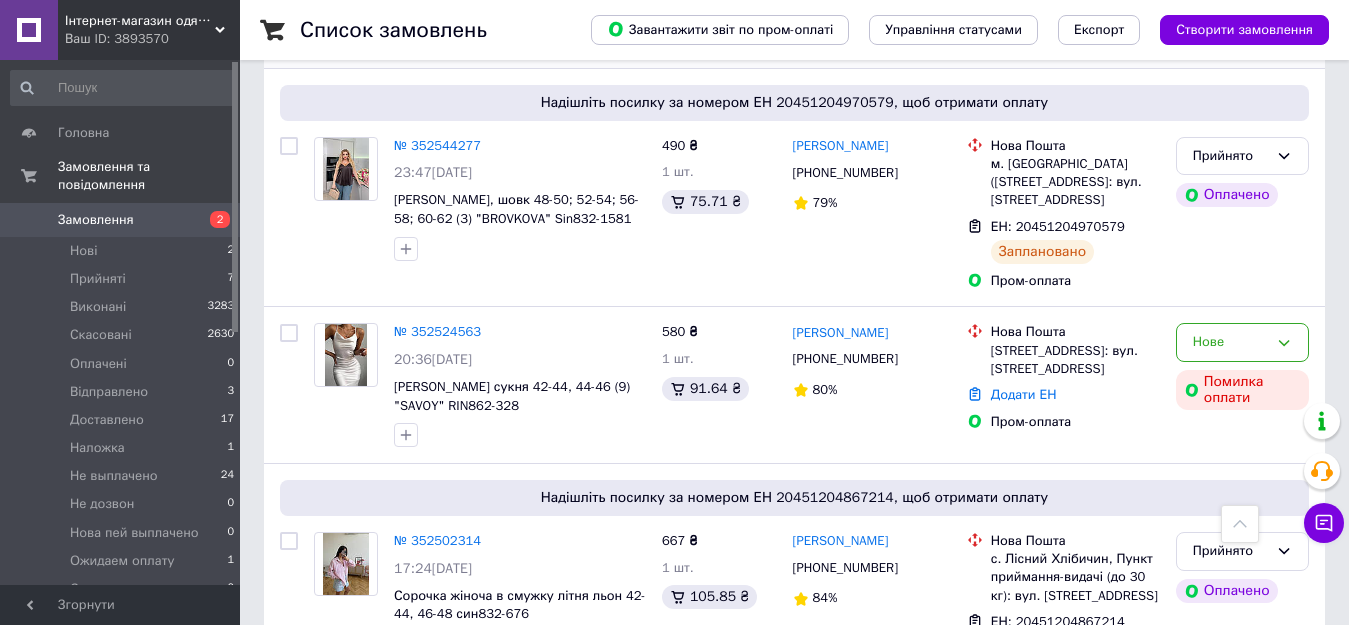scroll, scrollTop: 1000, scrollLeft: 0, axis: vertical 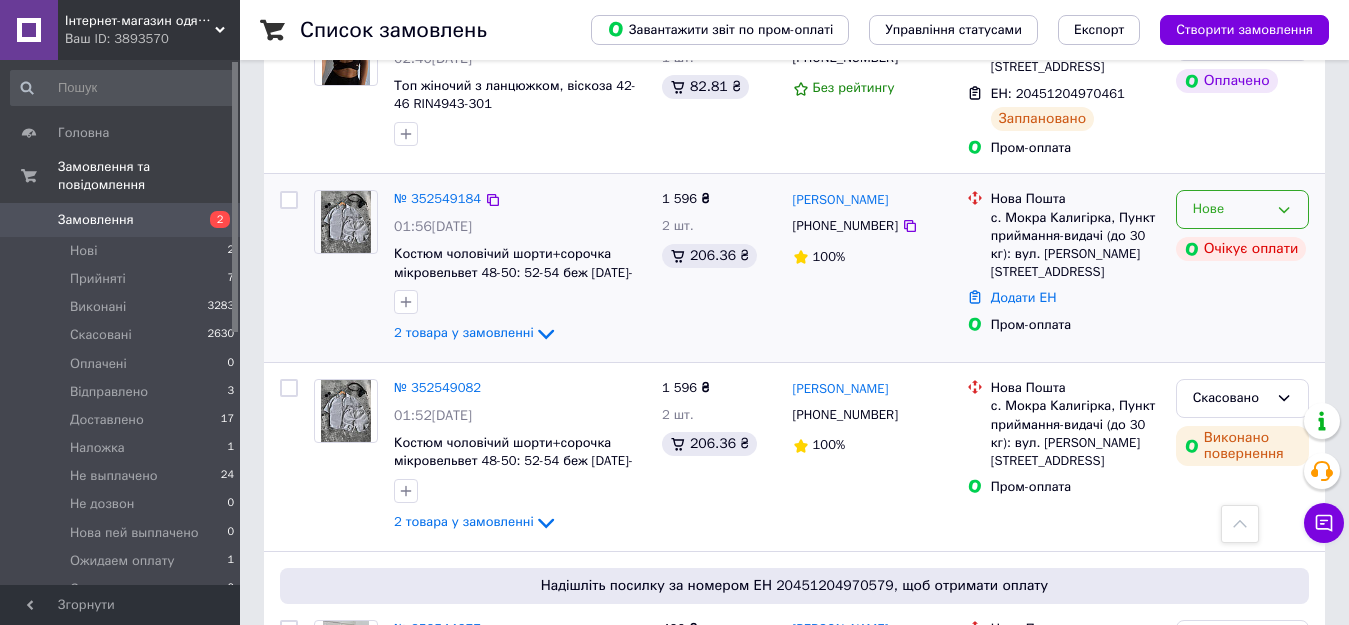 click on "Нове" at bounding box center [1242, 209] 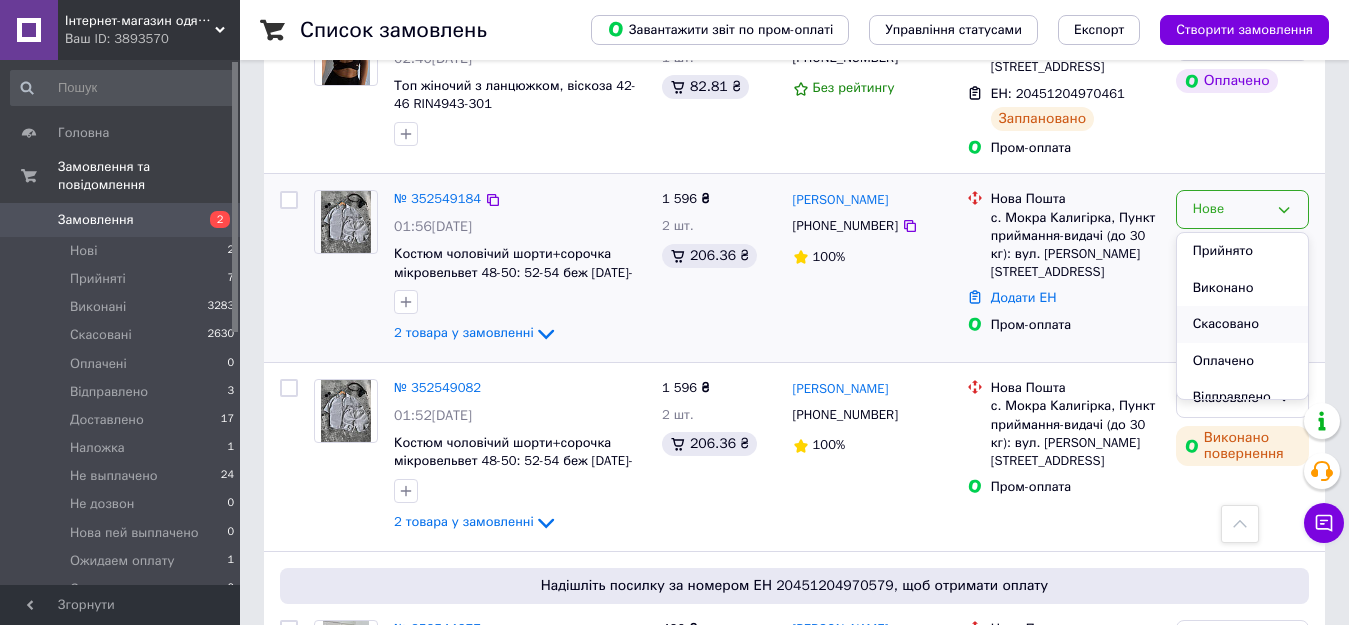 click on "Скасовано" at bounding box center (1242, 324) 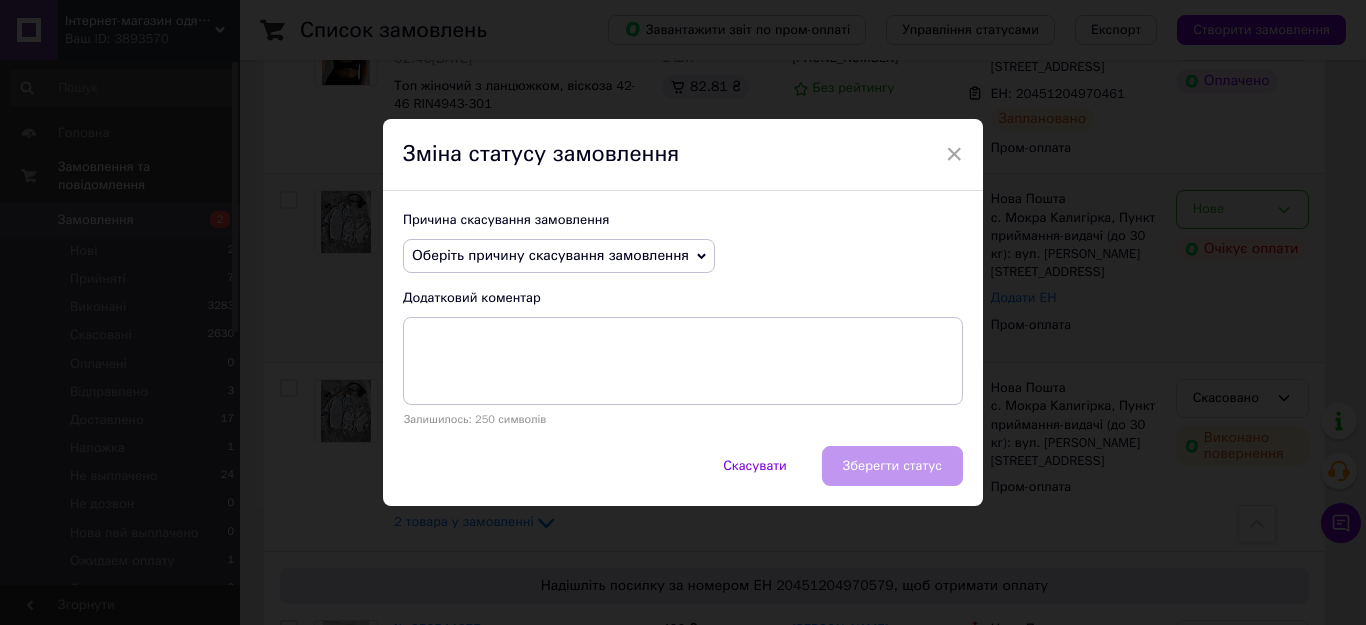 click on "Причина скасування замовлення" at bounding box center (683, 220) 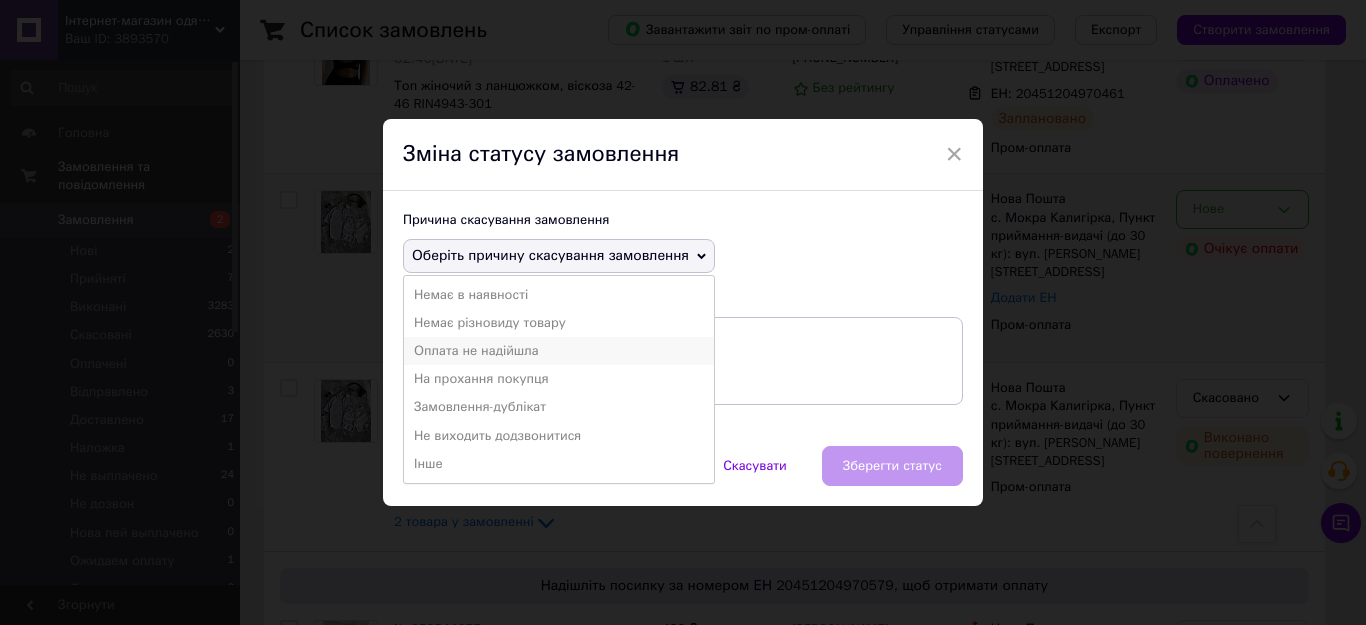 click on "Оплата не надійшла" at bounding box center (559, 351) 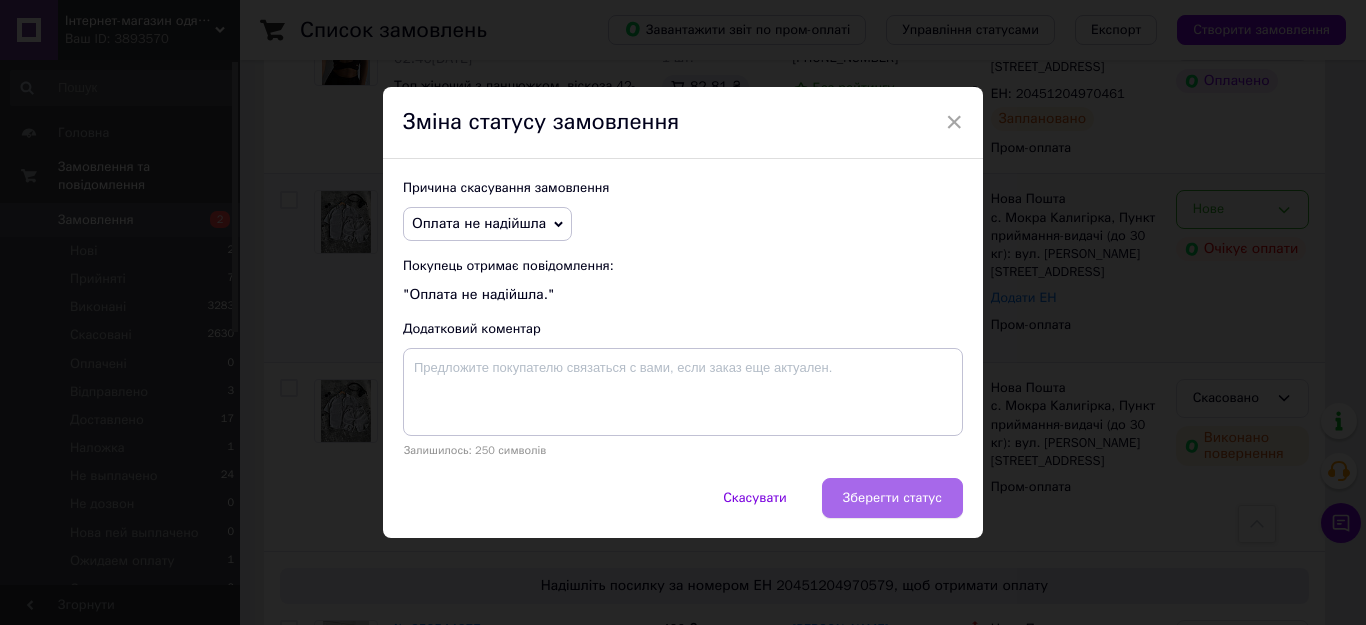 click on "Зберегти статус" at bounding box center (892, 498) 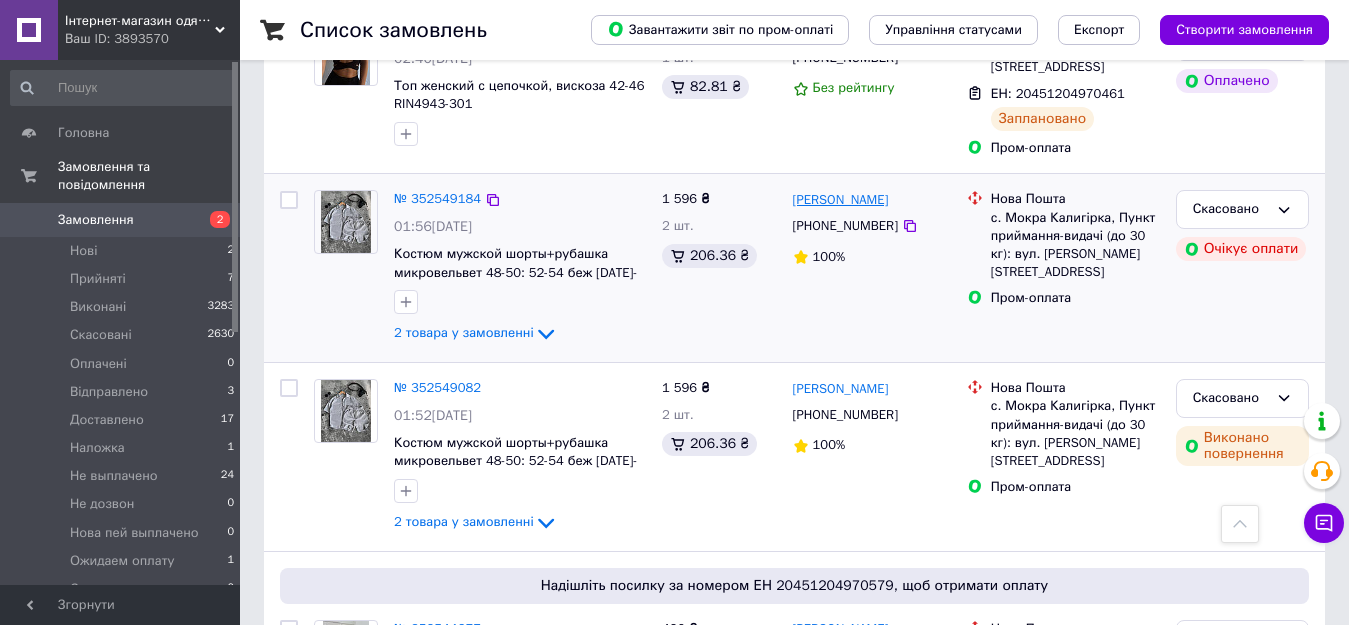 click on "[PERSON_NAME]" at bounding box center [841, 200] 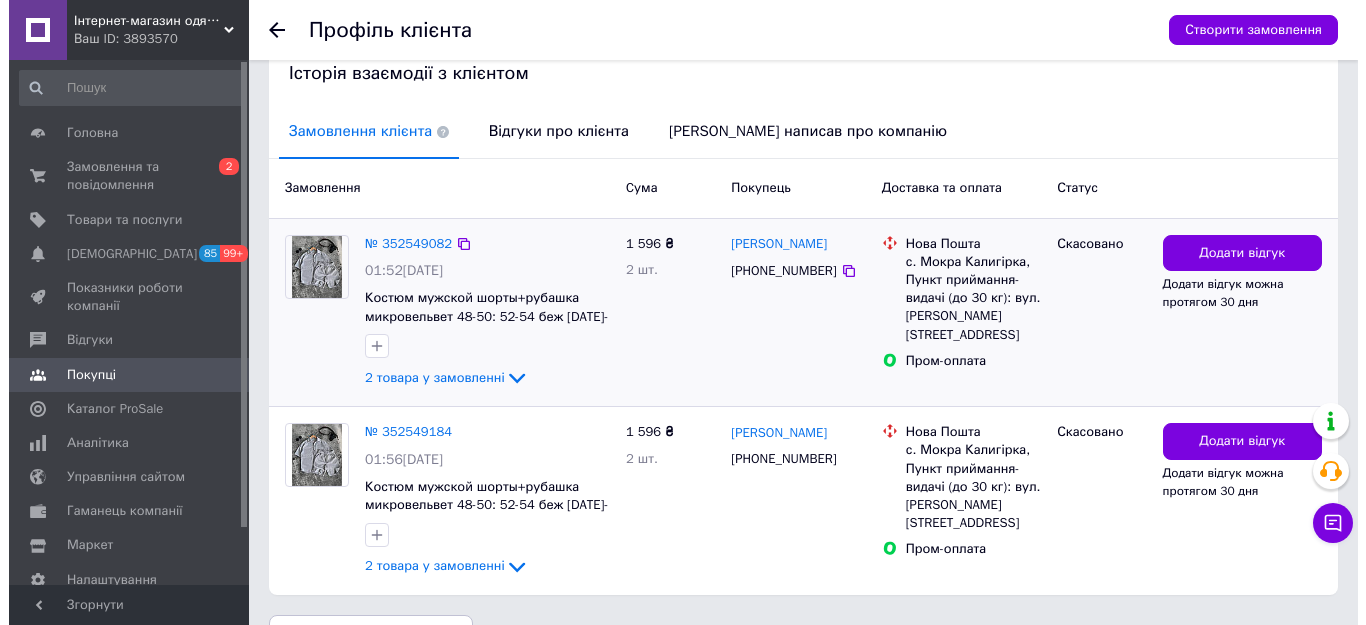 scroll, scrollTop: 464, scrollLeft: 0, axis: vertical 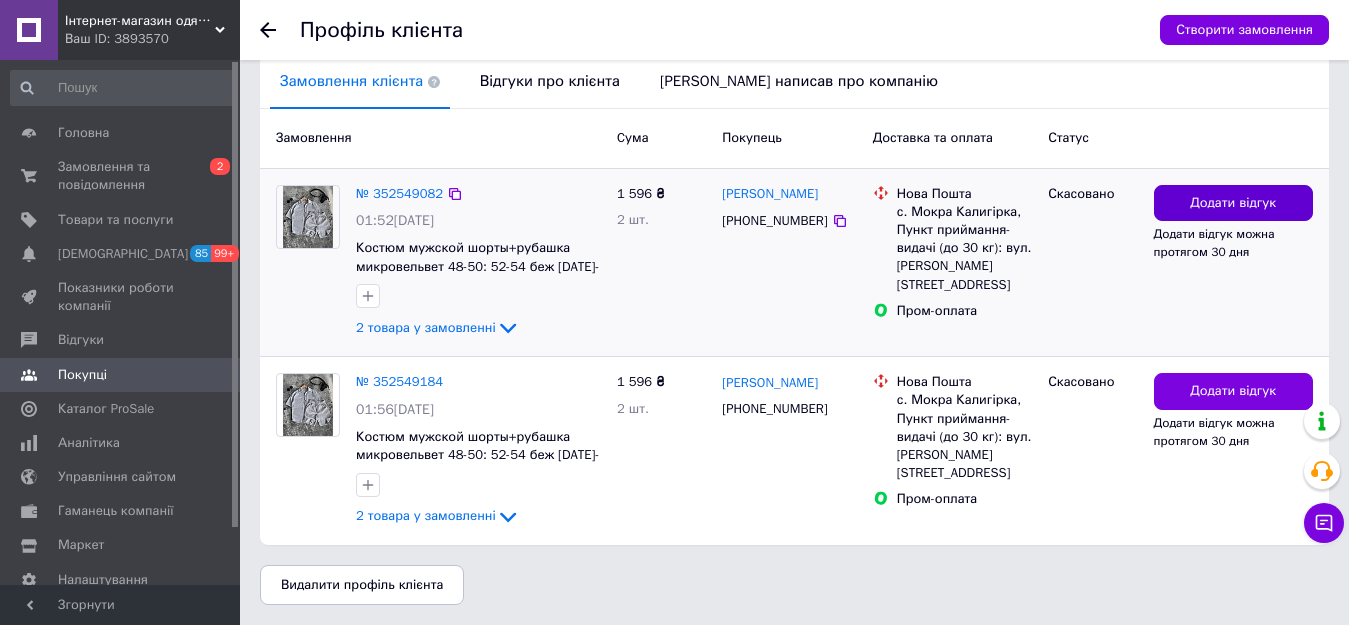 click on "Додати відгук" at bounding box center [1233, 203] 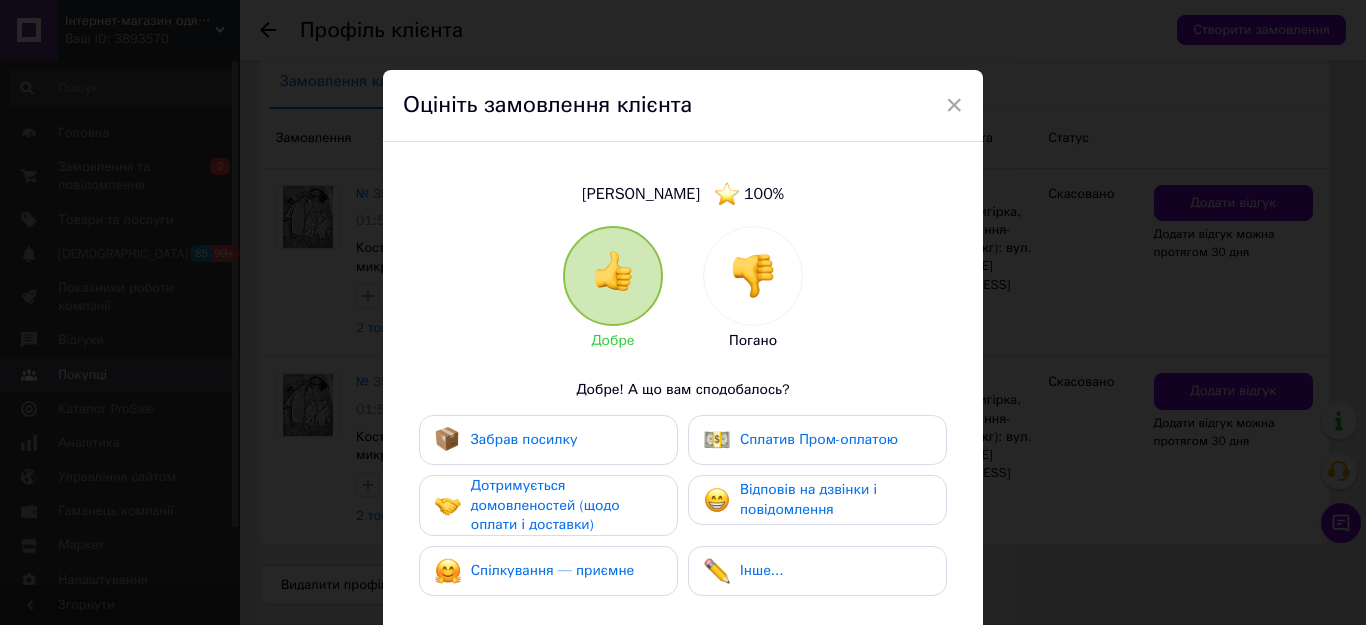 click at bounding box center (753, 276) 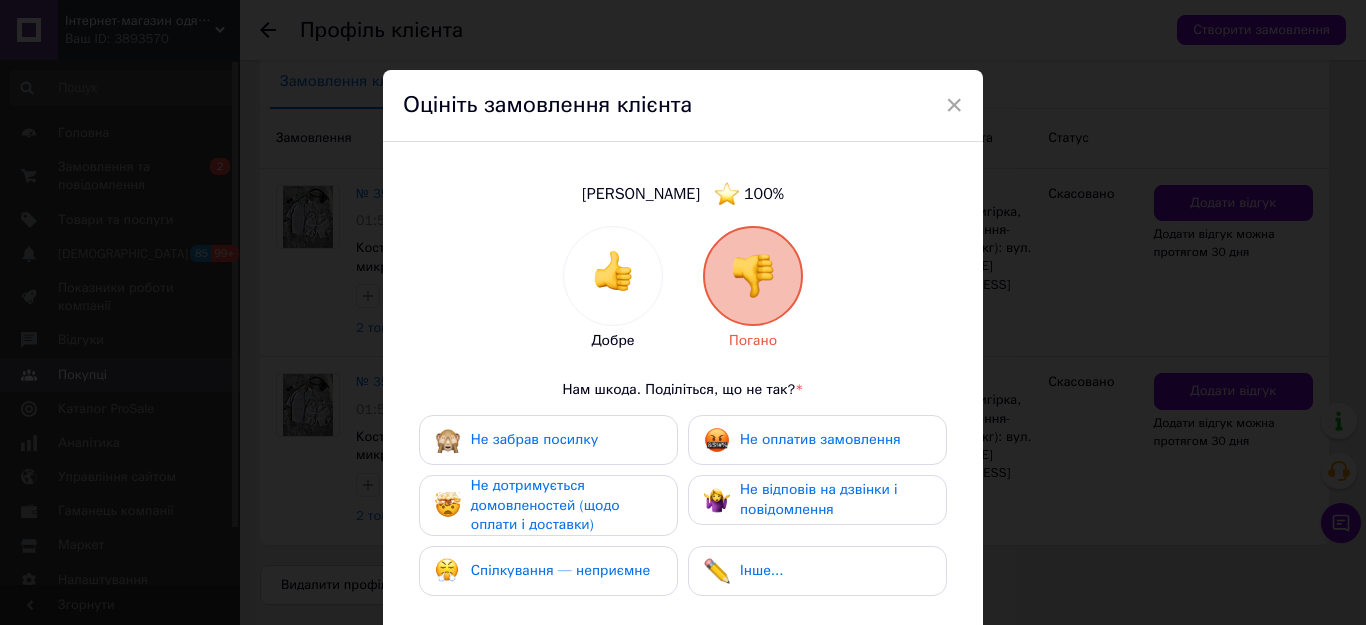 drag, startPoint x: 615, startPoint y: 451, endPoint x: 617, endPoint y: 497, distance: 46.043457 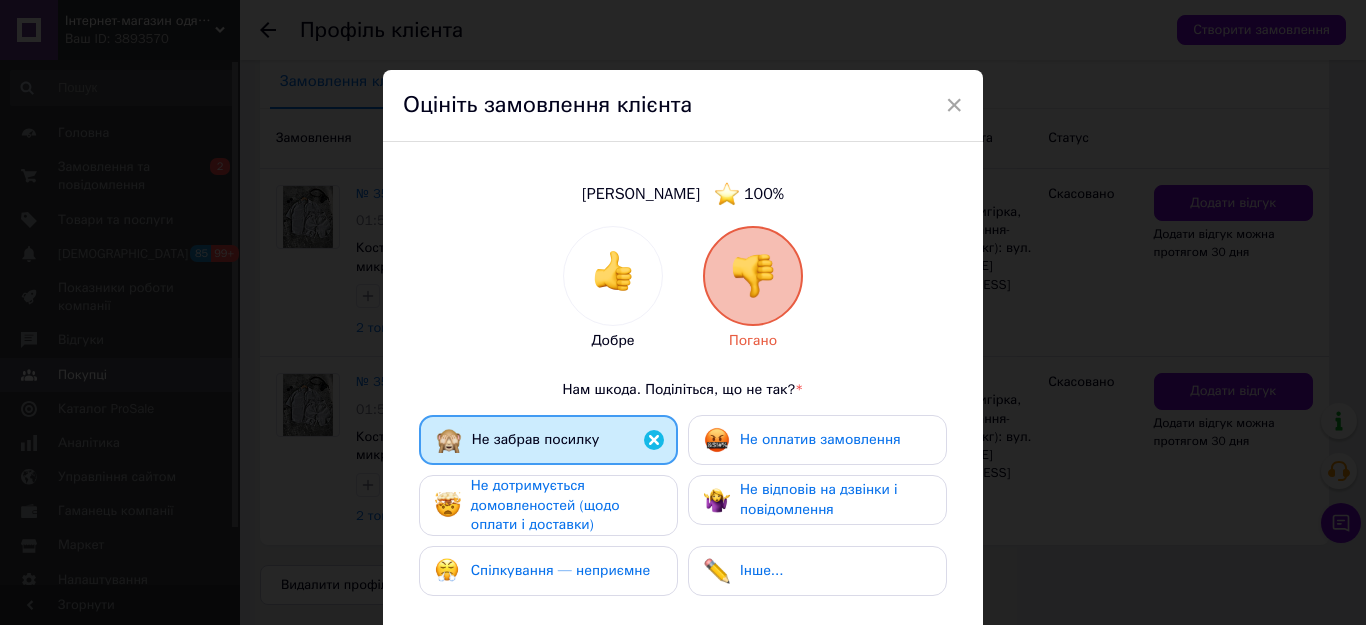 drag, startPoint x: 618, startPoint y: 527, endPoint x: 618, endPoint y: 544, distance: 17 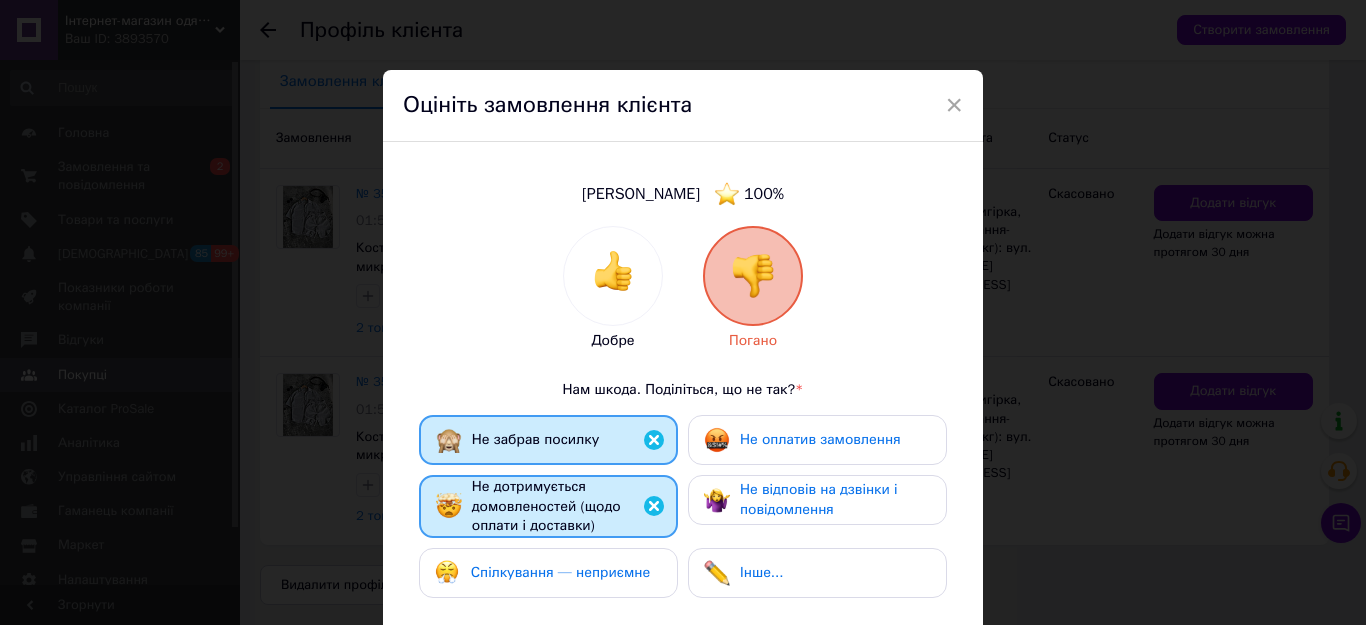 drag, startPoint x: 621, startPoint y: 572, endPoint x: 769, endPoint y: 569, distance: 148.0304 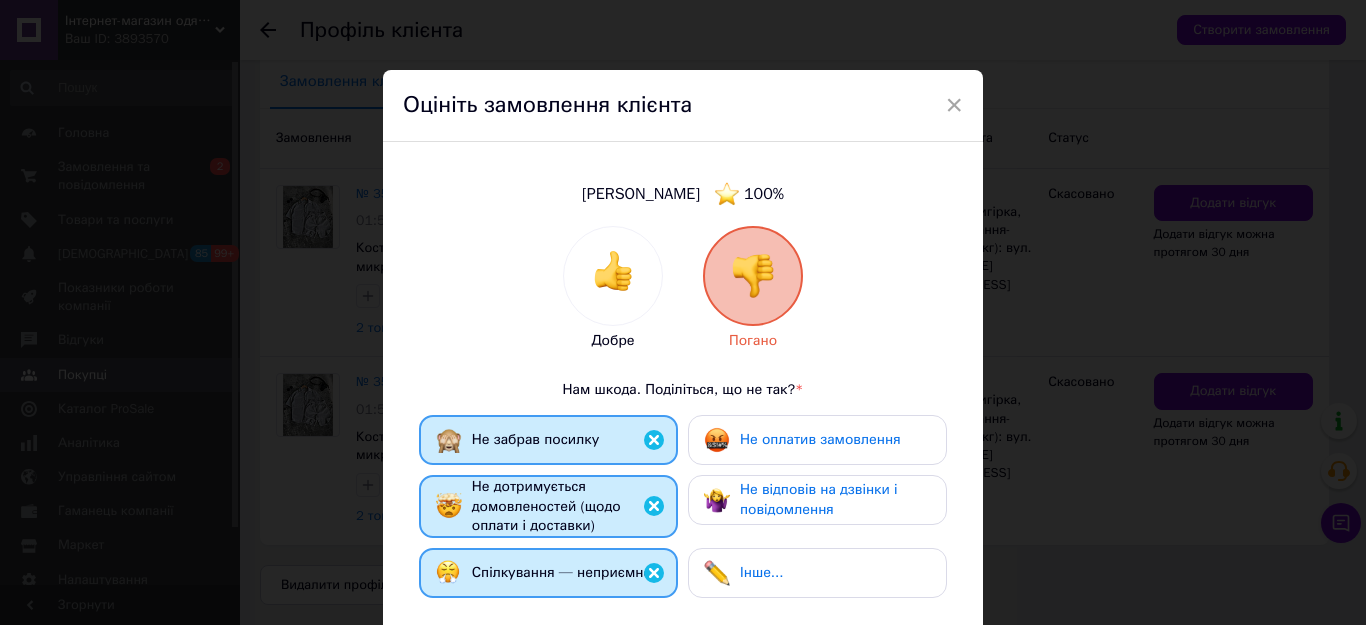 drag, startPoint x: 770, startPoint y: 569, endPoint x: 768, endPoint y: 544, distance: 25.079872 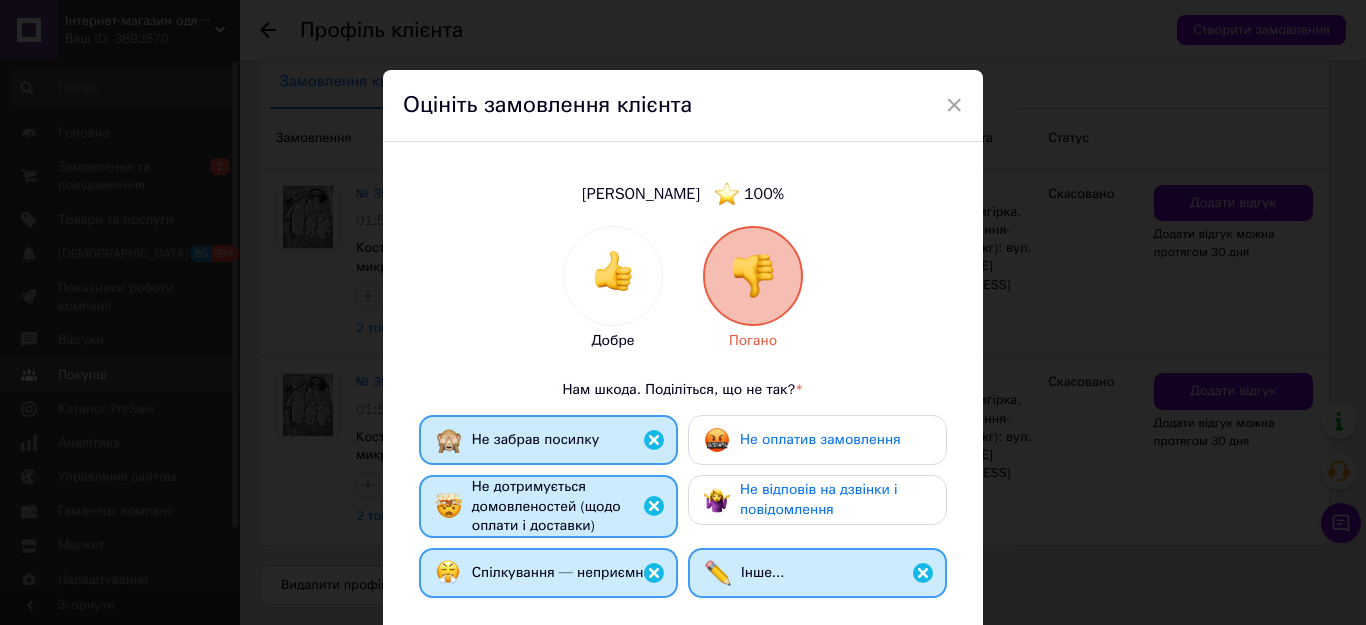 drag, startPoint x: 748, startPoint y: 484, endPoint x: 754, endPoint y: 440, distance: 44.407207 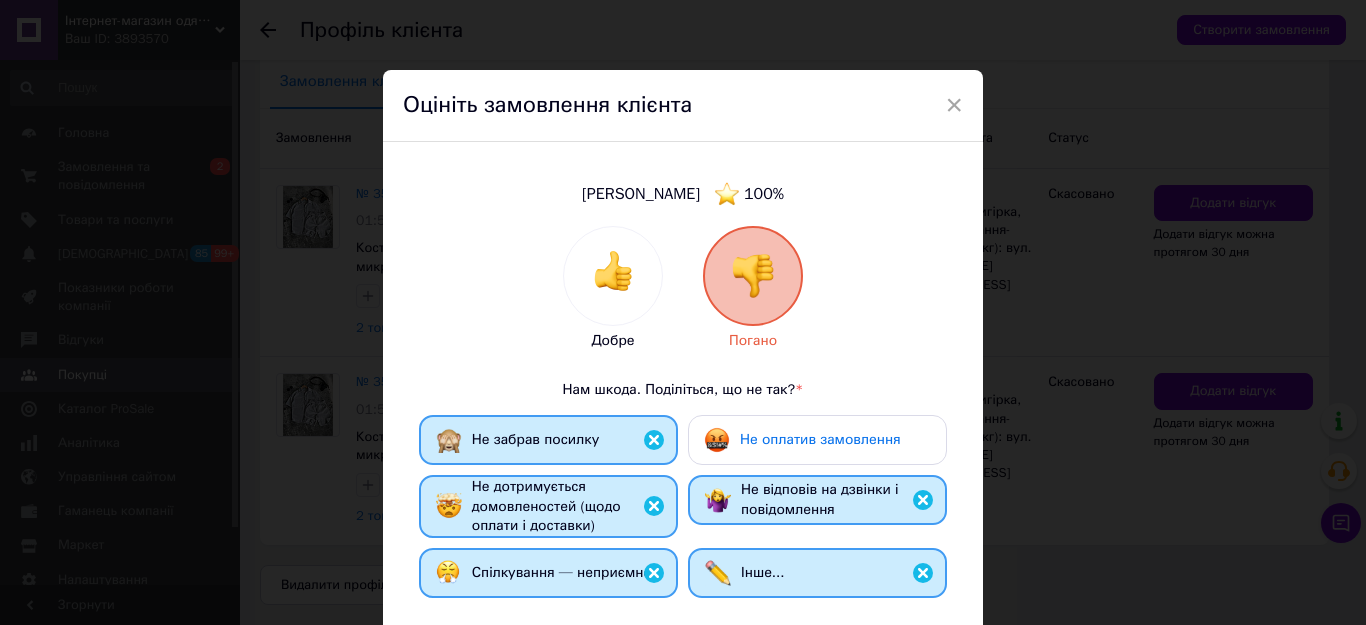 click on "Не оплатив замовлення" at bounding box center (820, 439) 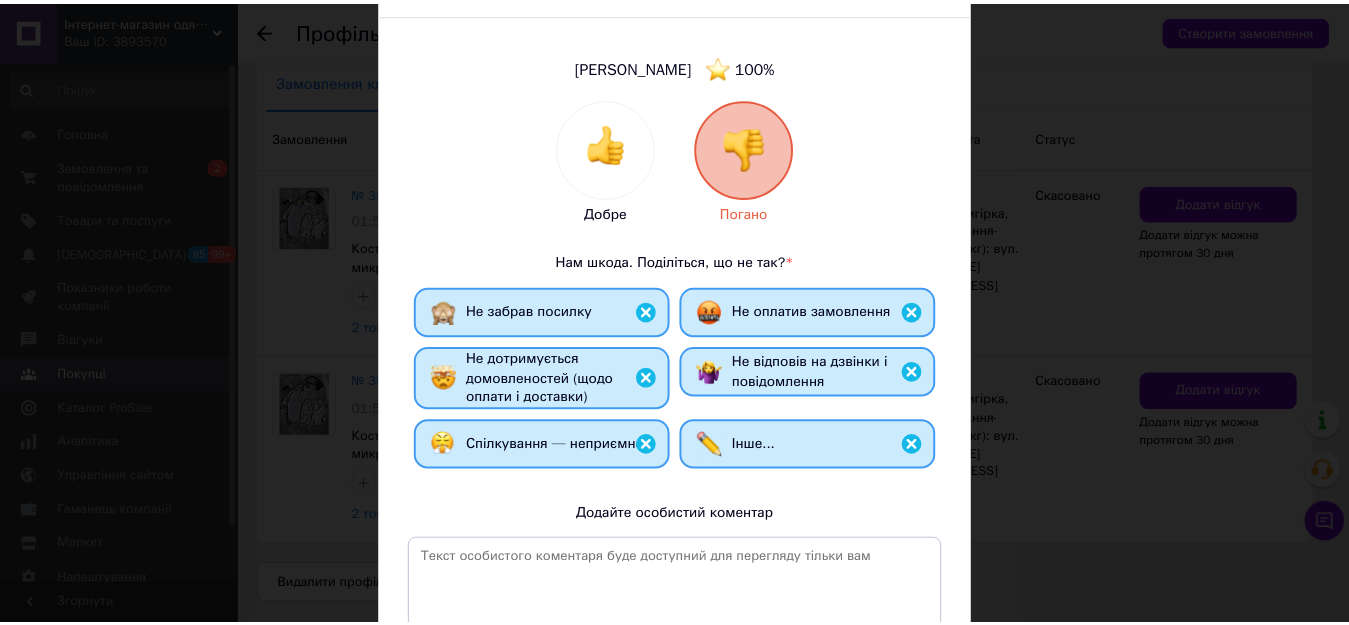 scroll, scrollTop: 300, scrollLeft: 0, axis: vertical 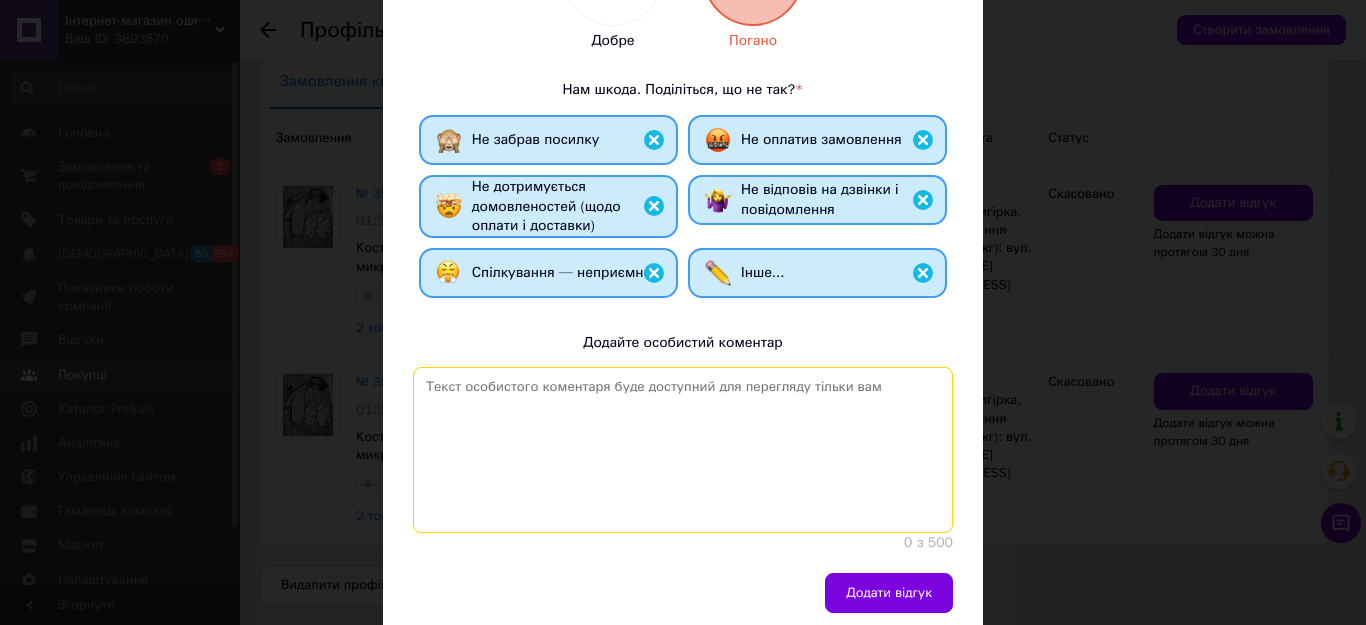 click at bounding box center (683, 450) 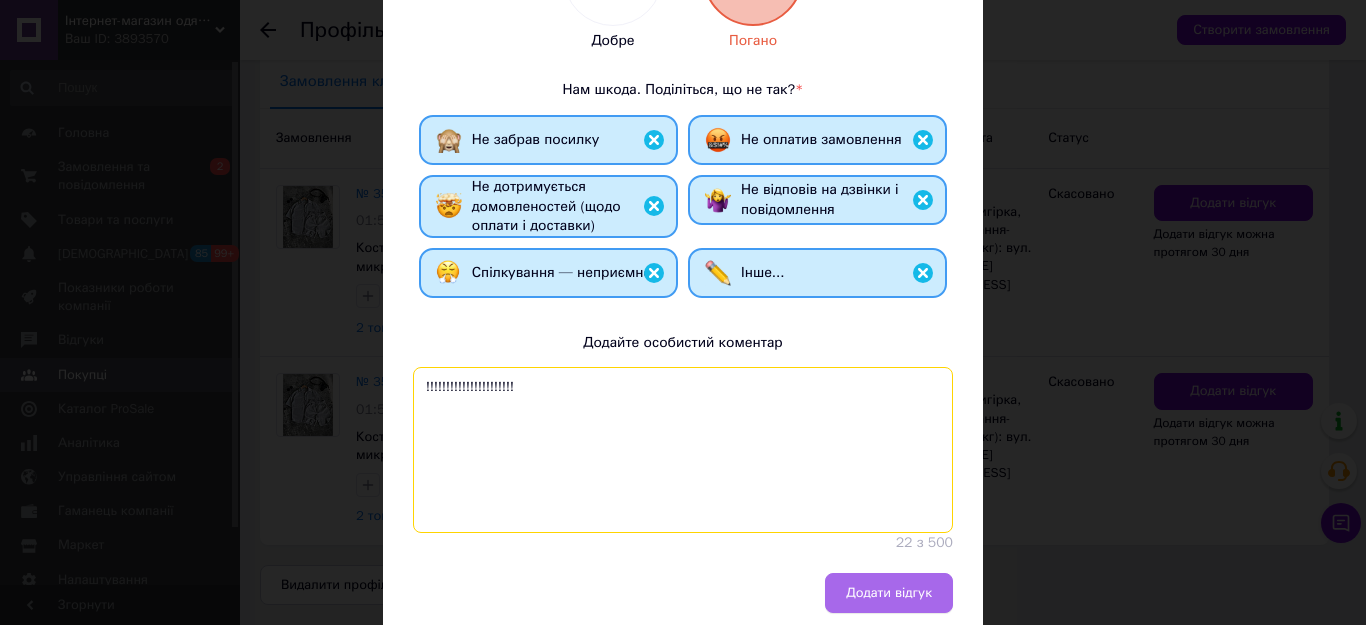 type on "!!!!!!!!!!!!!!!!!!!!!!" 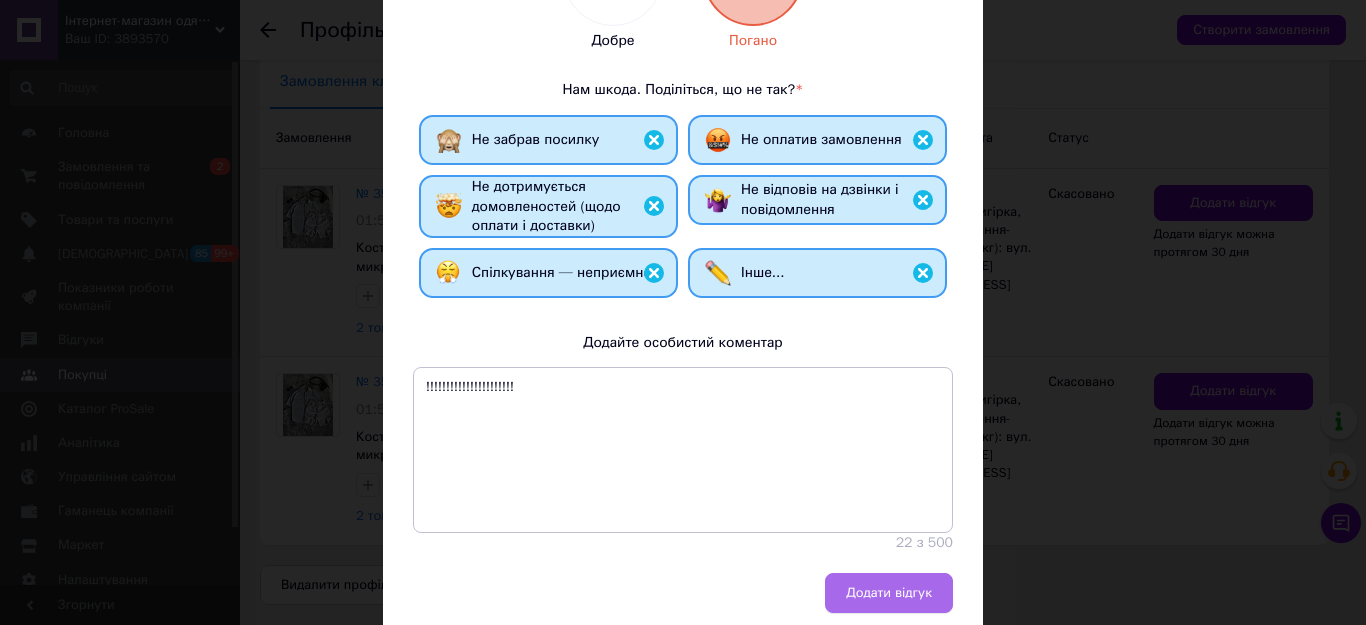 click on "Додати відгук" at bounding box center (889, 593) 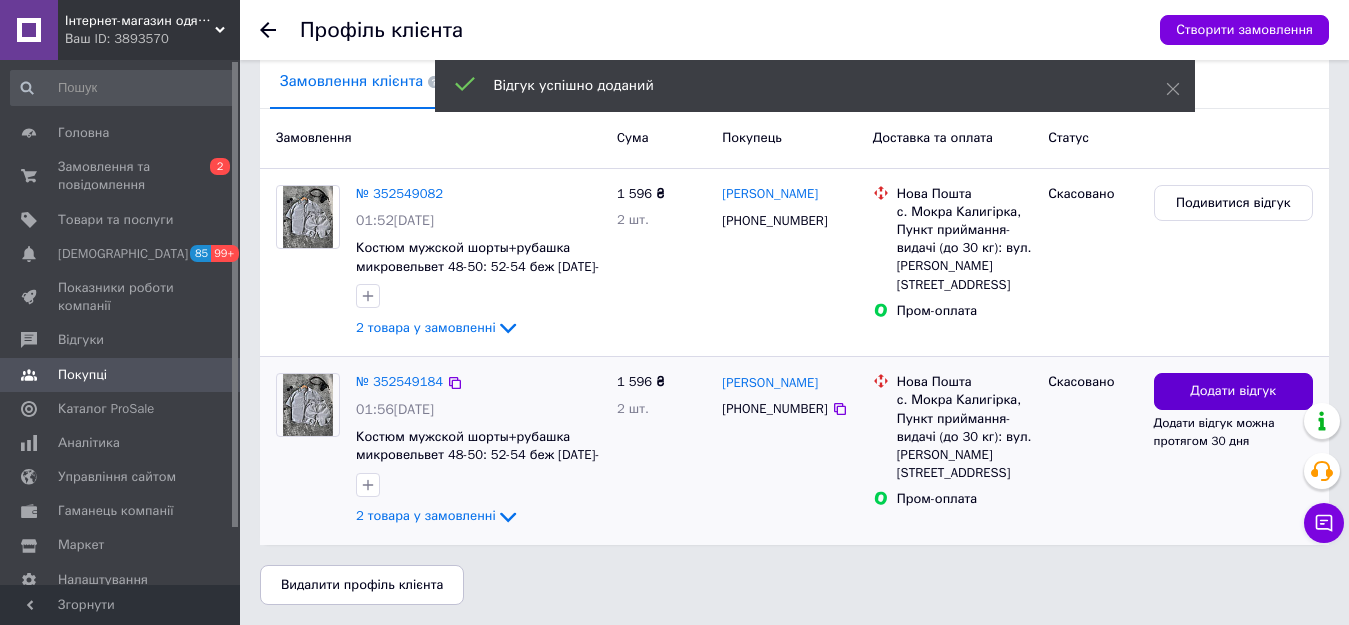 click on "Додати відгук" at bounding box center [1234, 391] 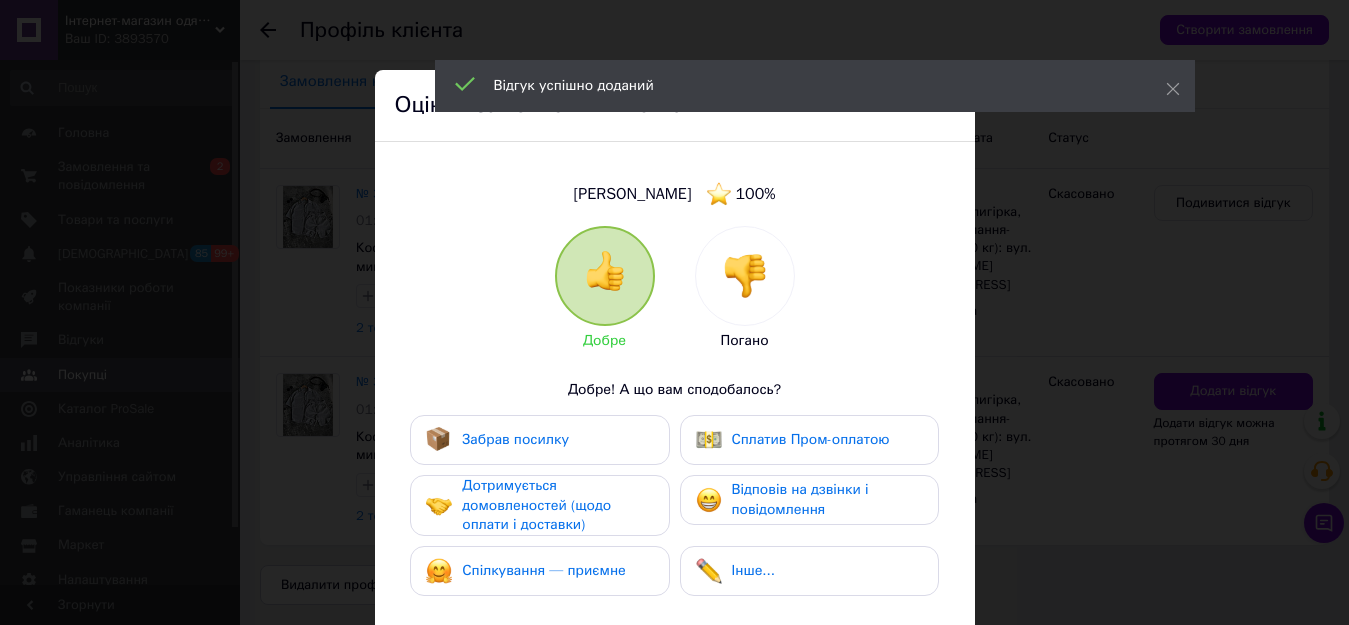 drag, startPoint x: 755, startPoint y: 252, endPoint x: 705, endPoint y: 325, distance: 88.481636 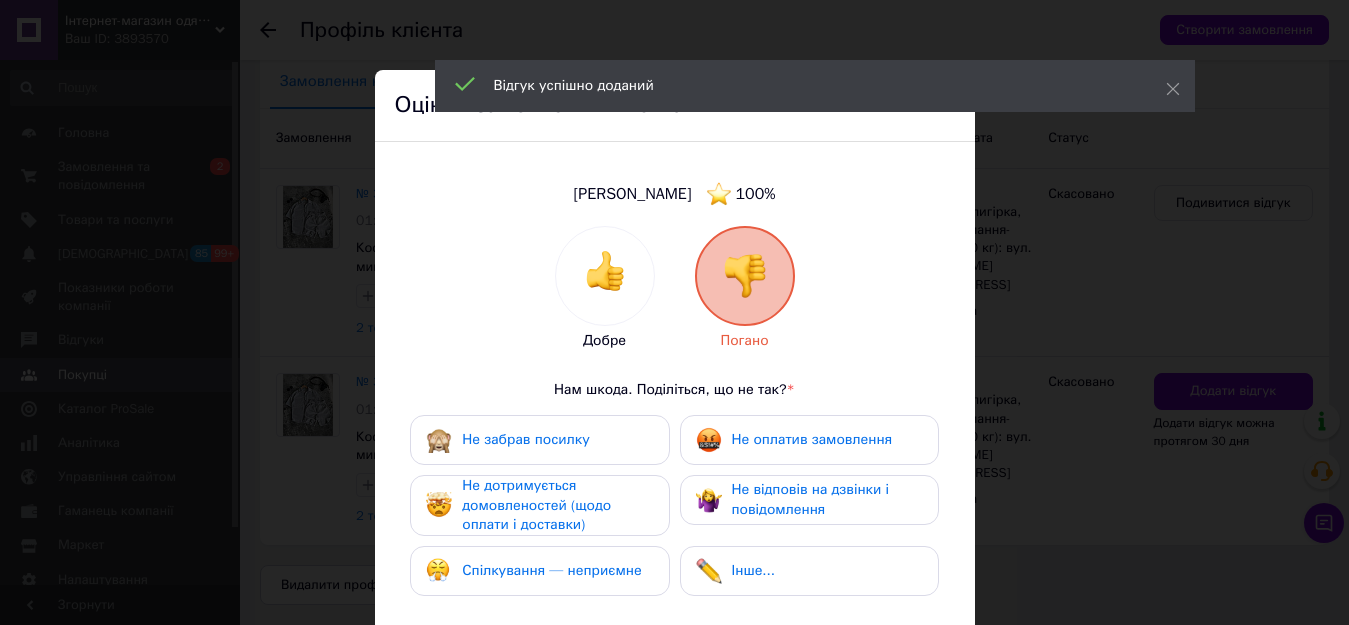 drag, startPoint x: 611, startPoint y: 428, endPoint x: 611, endPoint y: 473, distance: 45 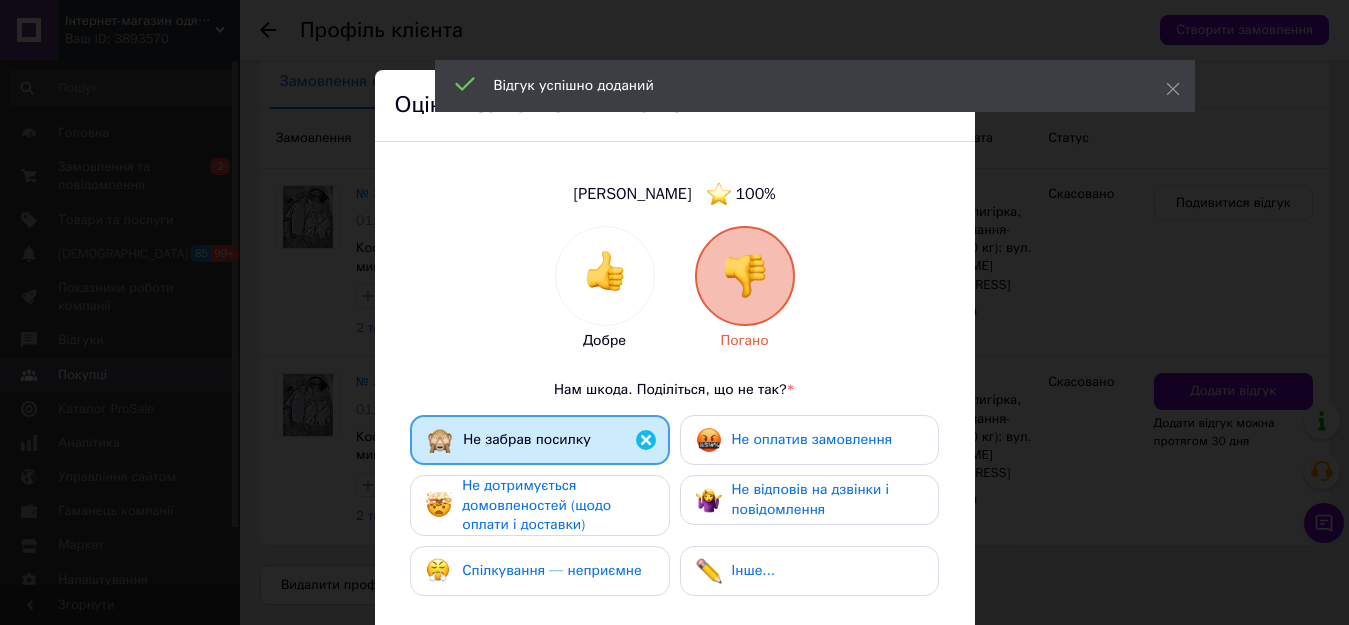 click on "Не дотримується домовленостей (щодо оплати і доставки)" at bounding box center [557, 505] 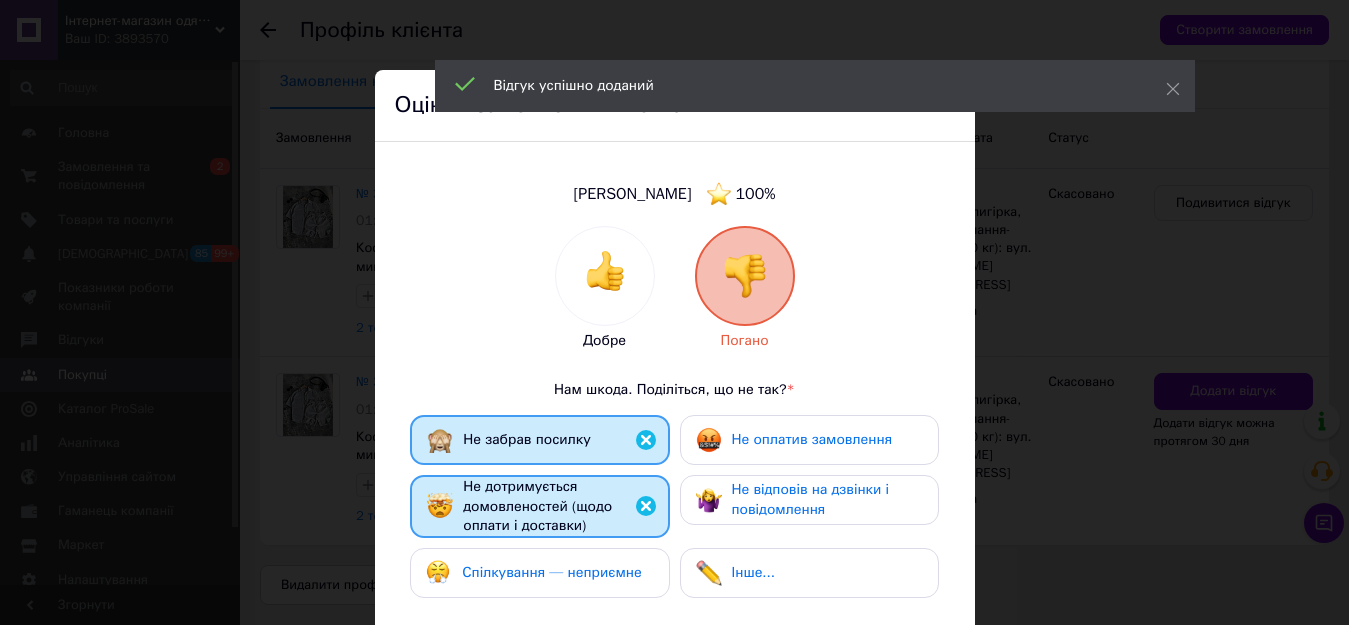drag, startPoint x: 611, startPoint y: 569, endPoint x: 712, endPoint y: 574, distance: 101.12369 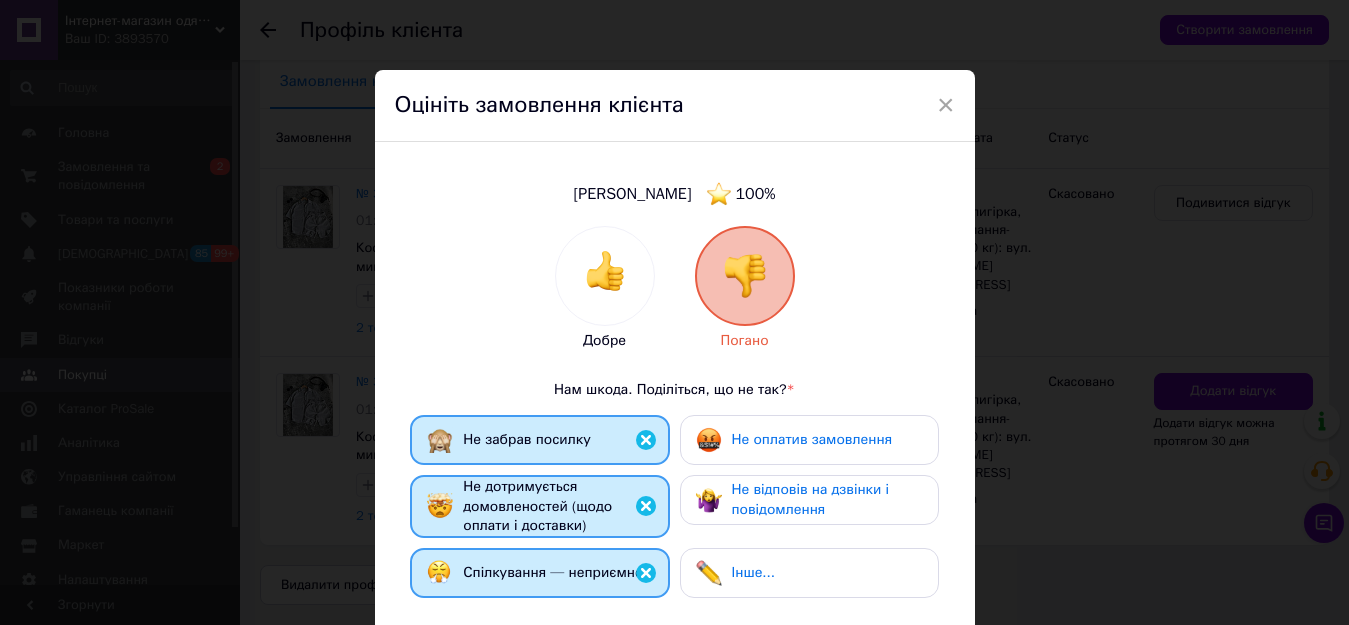 click on "Не відповів на дзвінки і повідомлення" at bounding box center (809, 499) 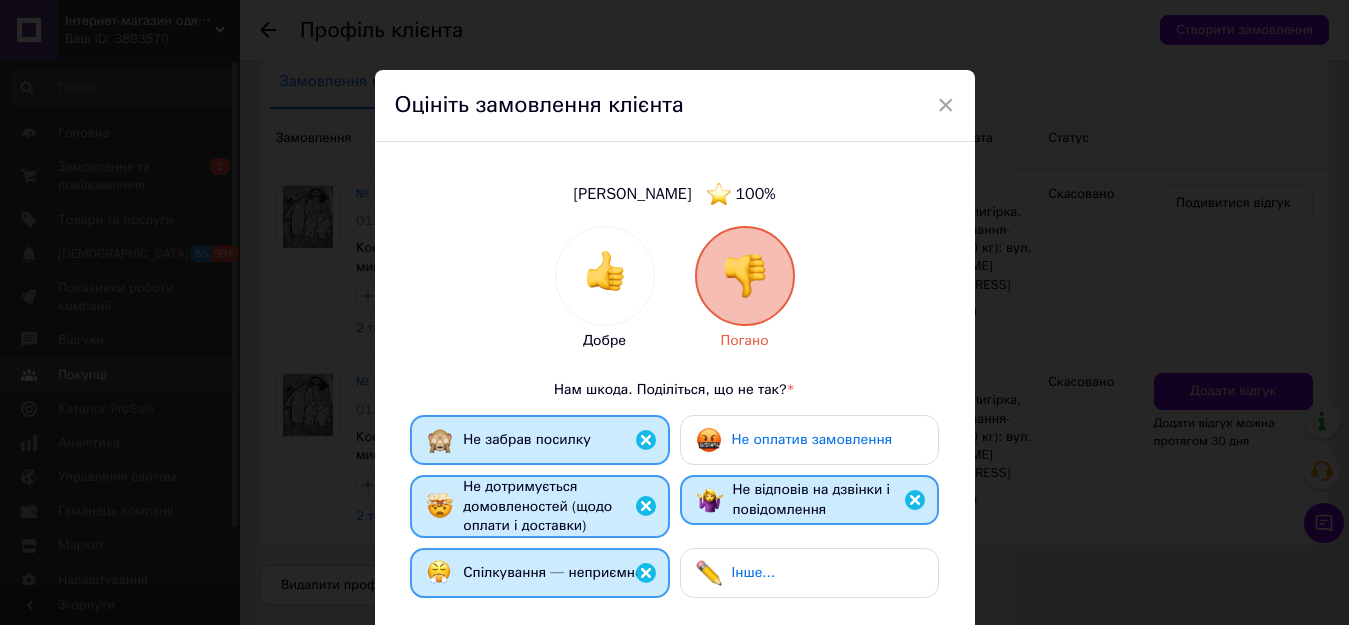 click on "Не оплатив замовлення" at bounding box center [812, 439] 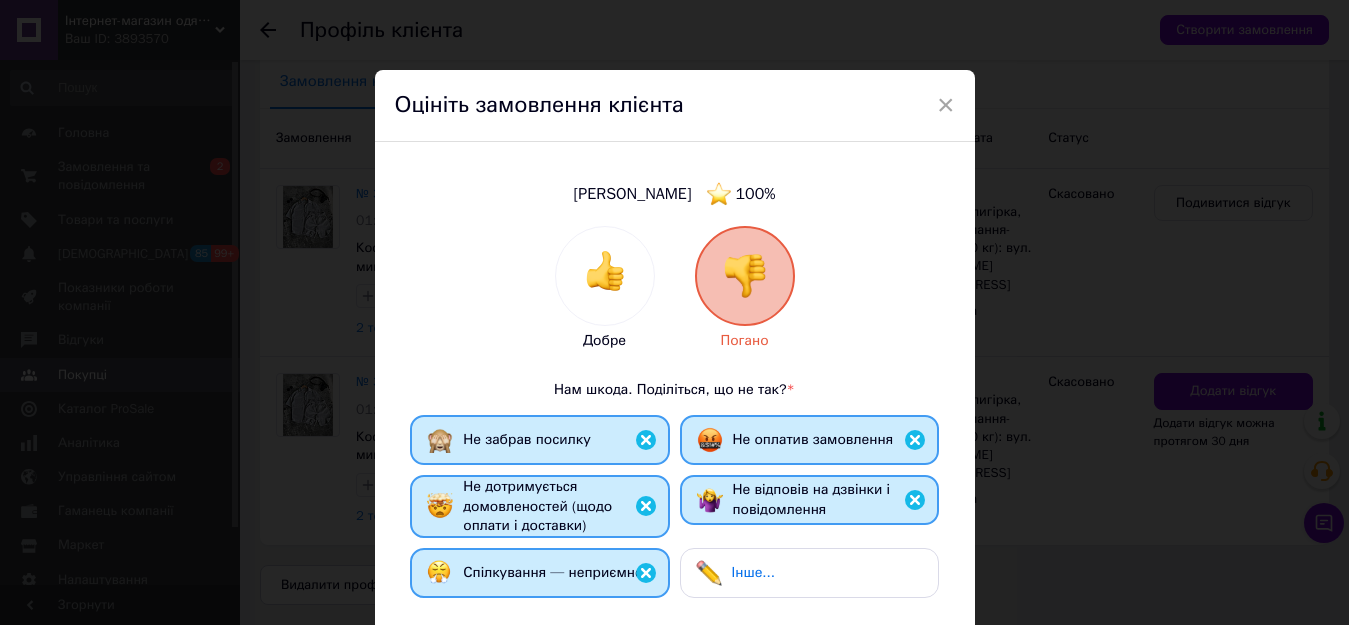 click on "Інше..." at bounding box center [753, 572] 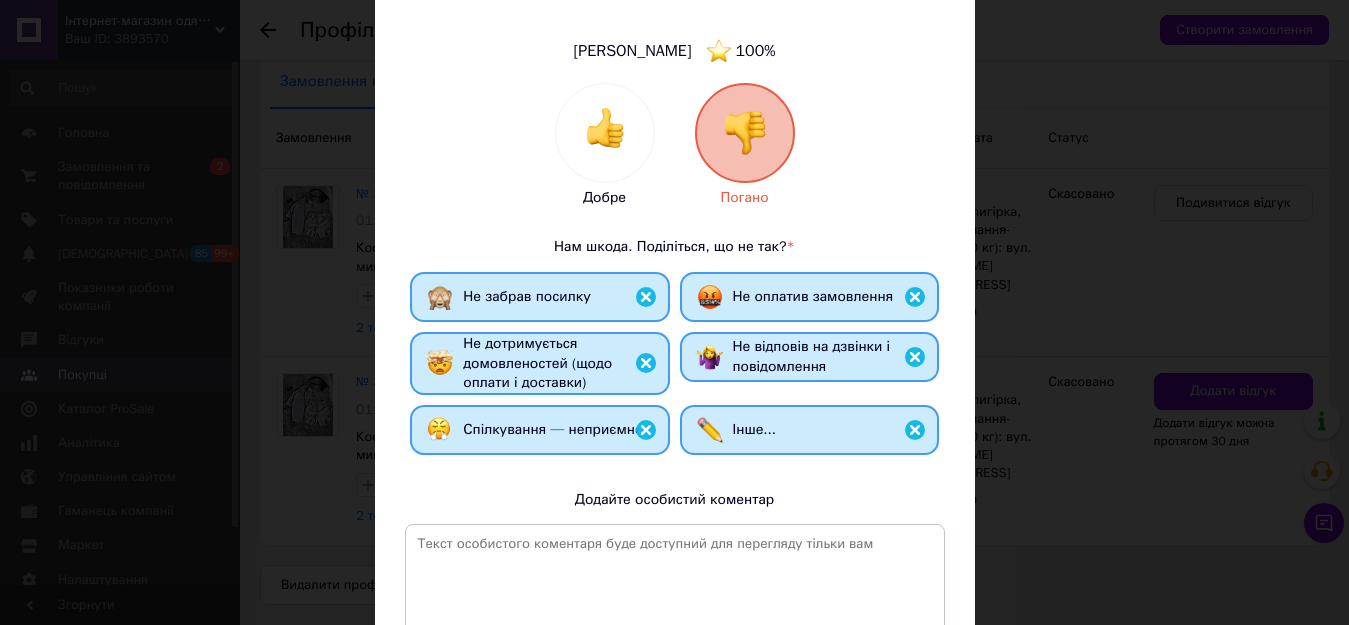 scroll, scrollTop: 370, scrollLeft: 0, axis: vertical 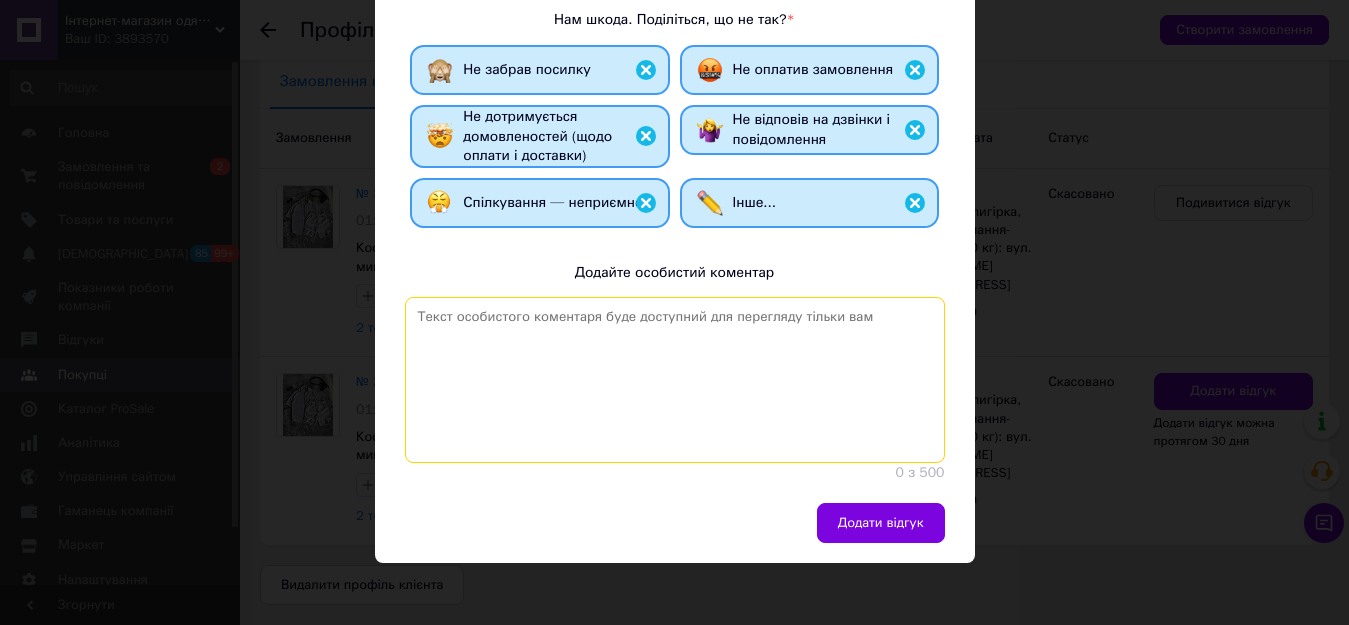 click at bounding box center [675, 380] 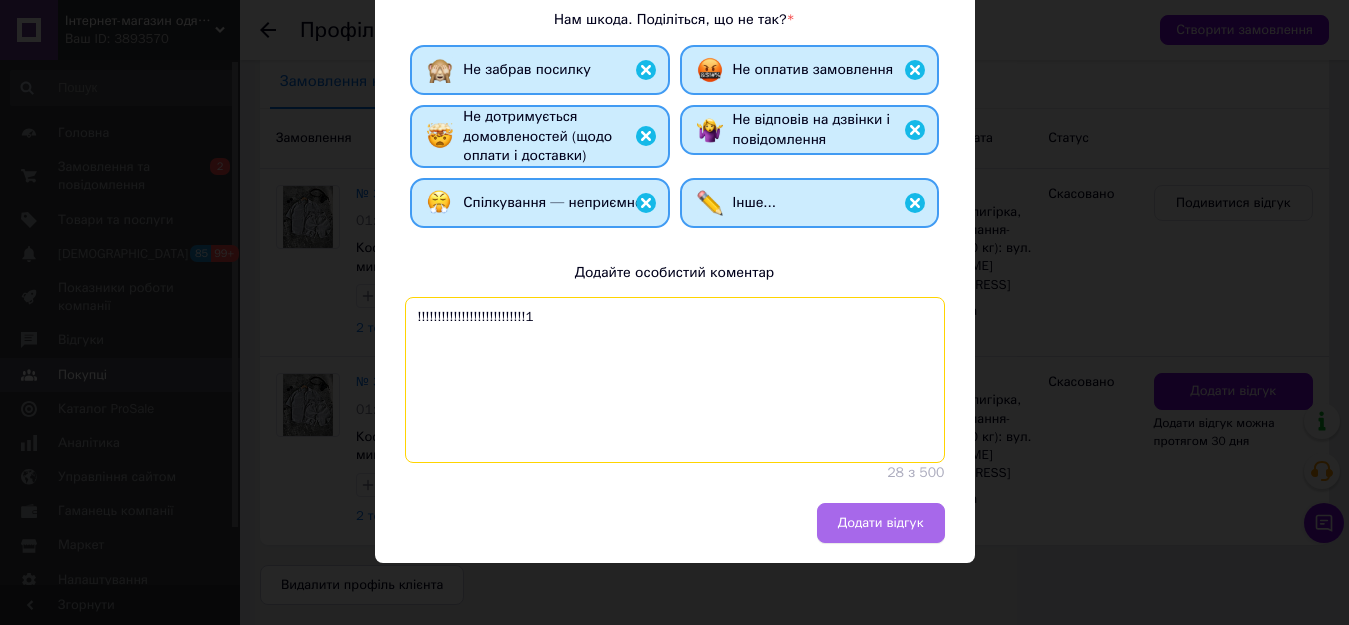 type on "!!!!!!!!!!!!!!!!!!!!!!!!!!!1" 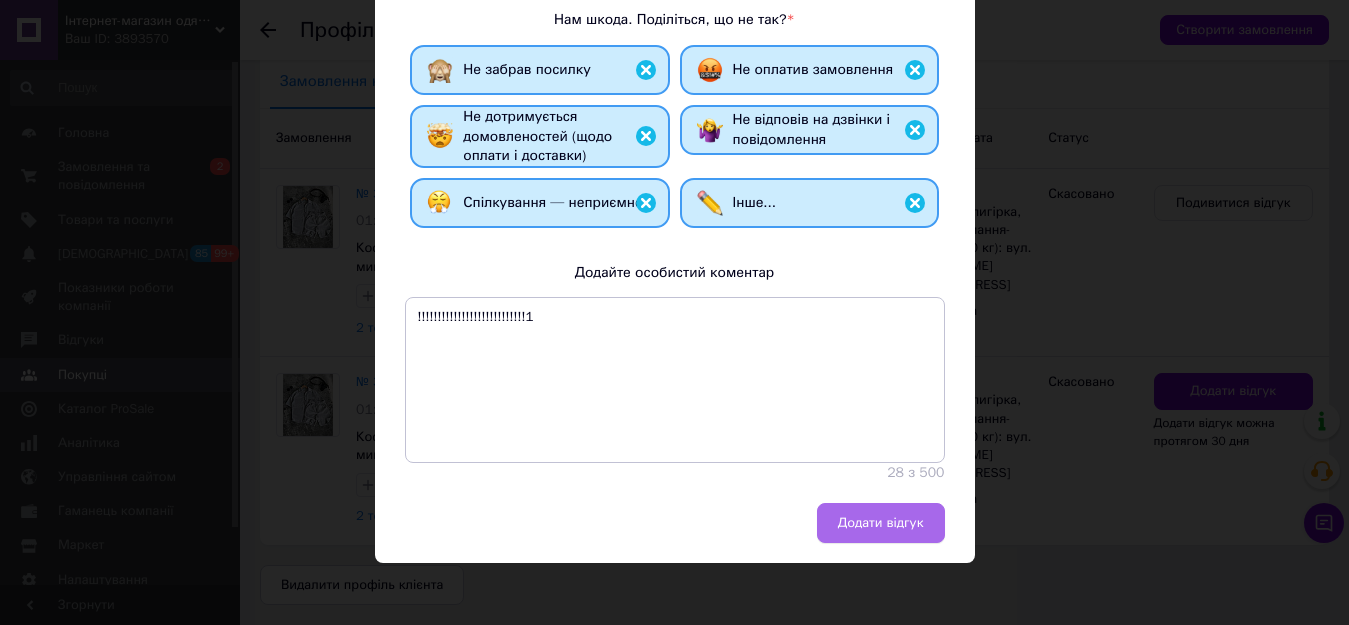 click on "Додати відгук" at bounding box center [881, 523] 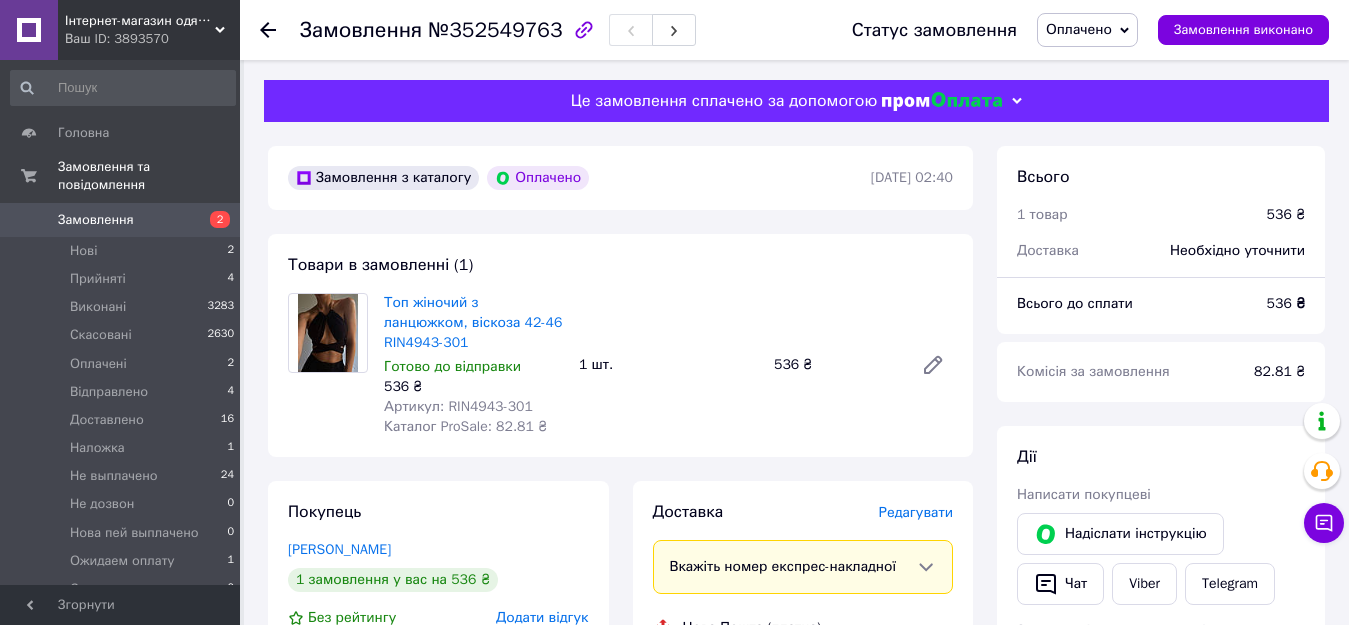 scroll, scrollTop: 0, scrollLeft: 0, axis: both 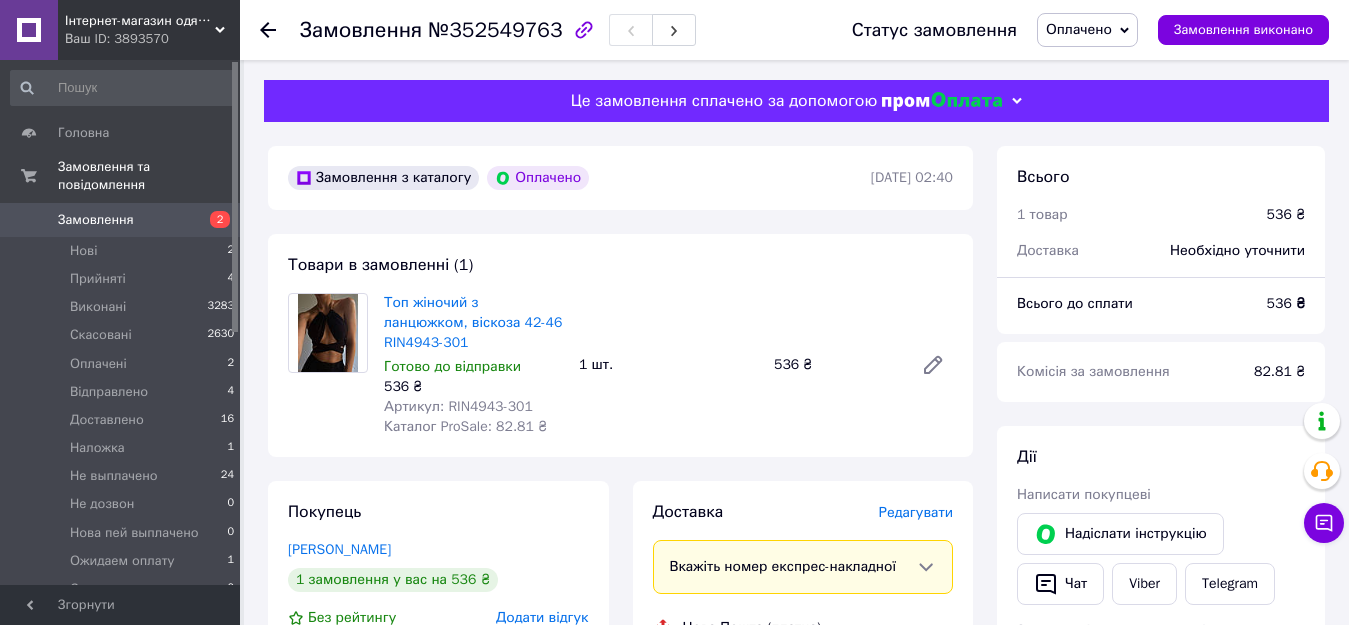 click on "№352549763" at bounding box center [495, 30] 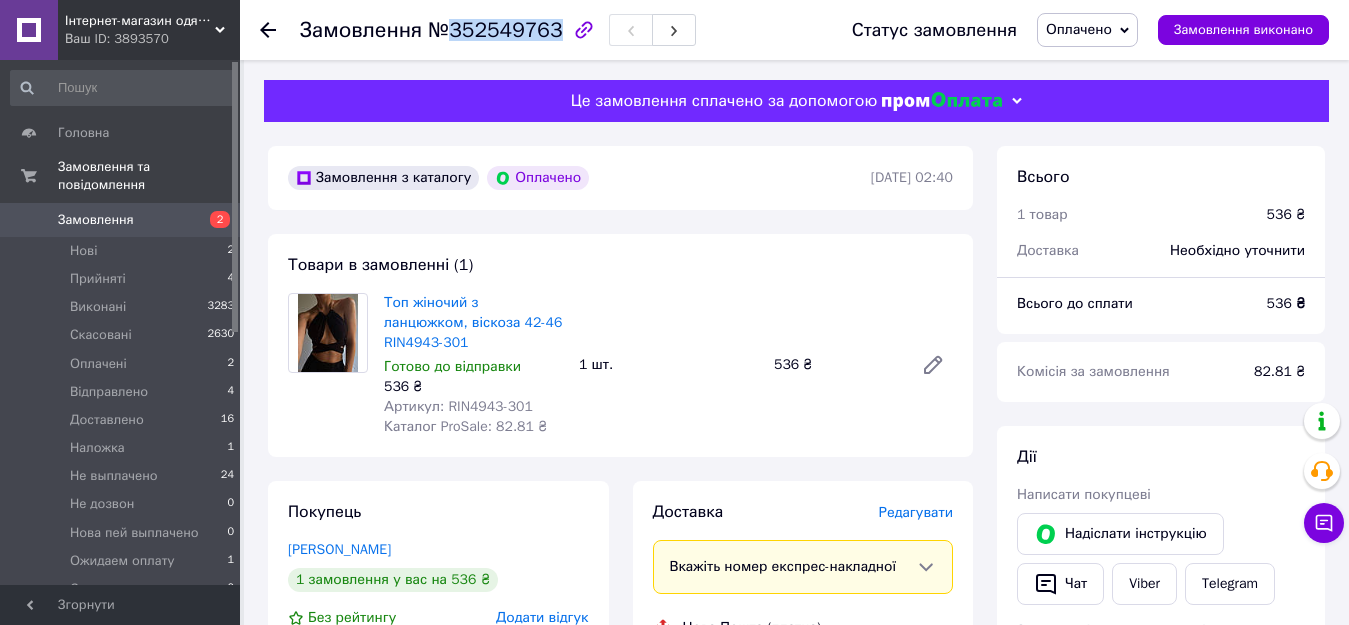 click on "№352549763" at bounding box center (495, 30) 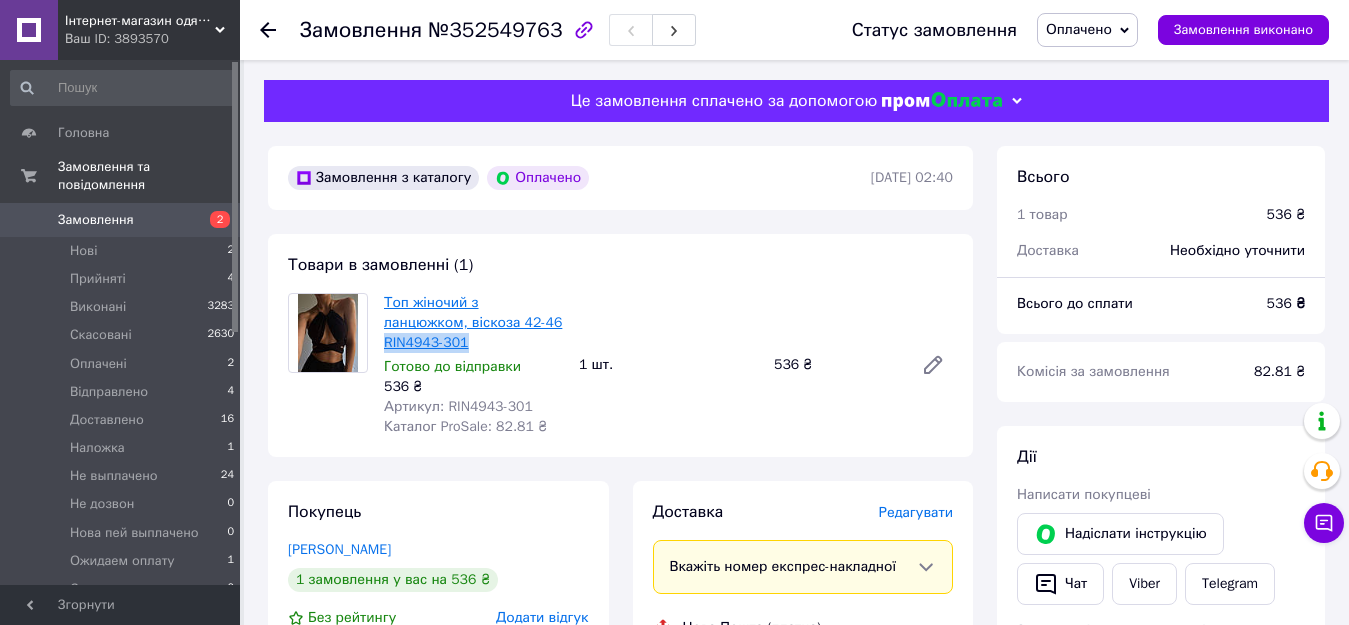 drag, startPoint x: 556, startPoint y: 322, endPoint x: 475, endPoint y: 326, distance: 81.09871 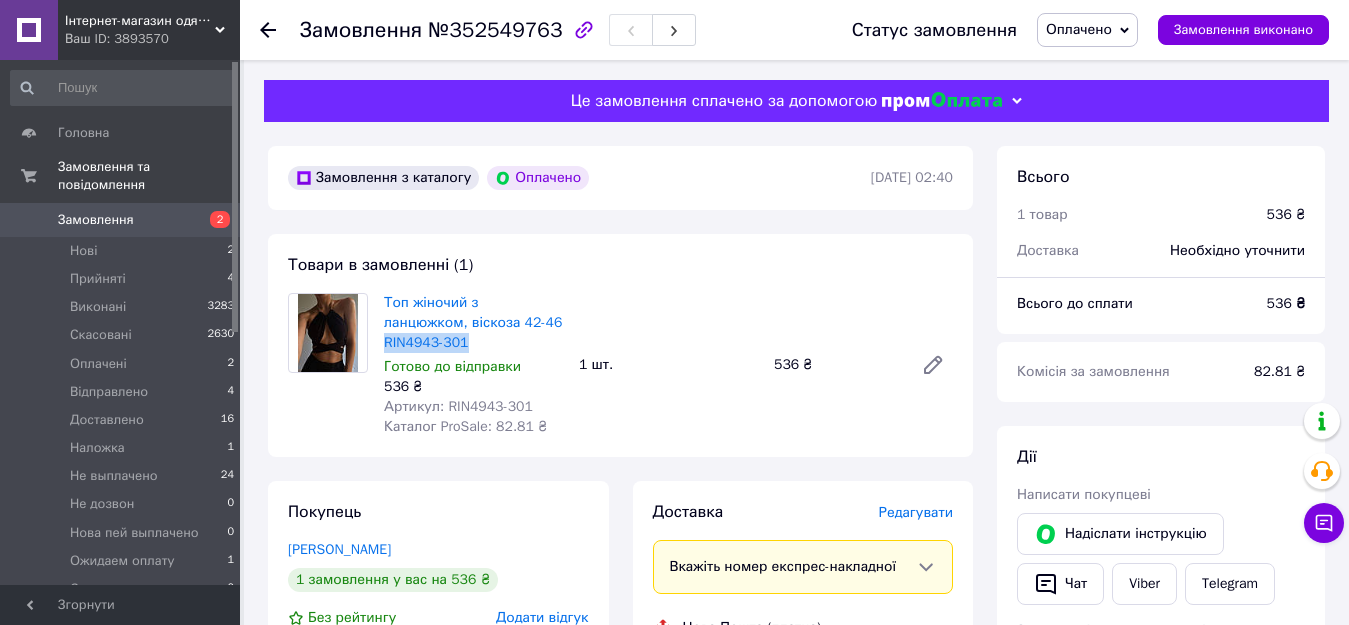 click on "Оплачено" at bounding box center (1079, 29) 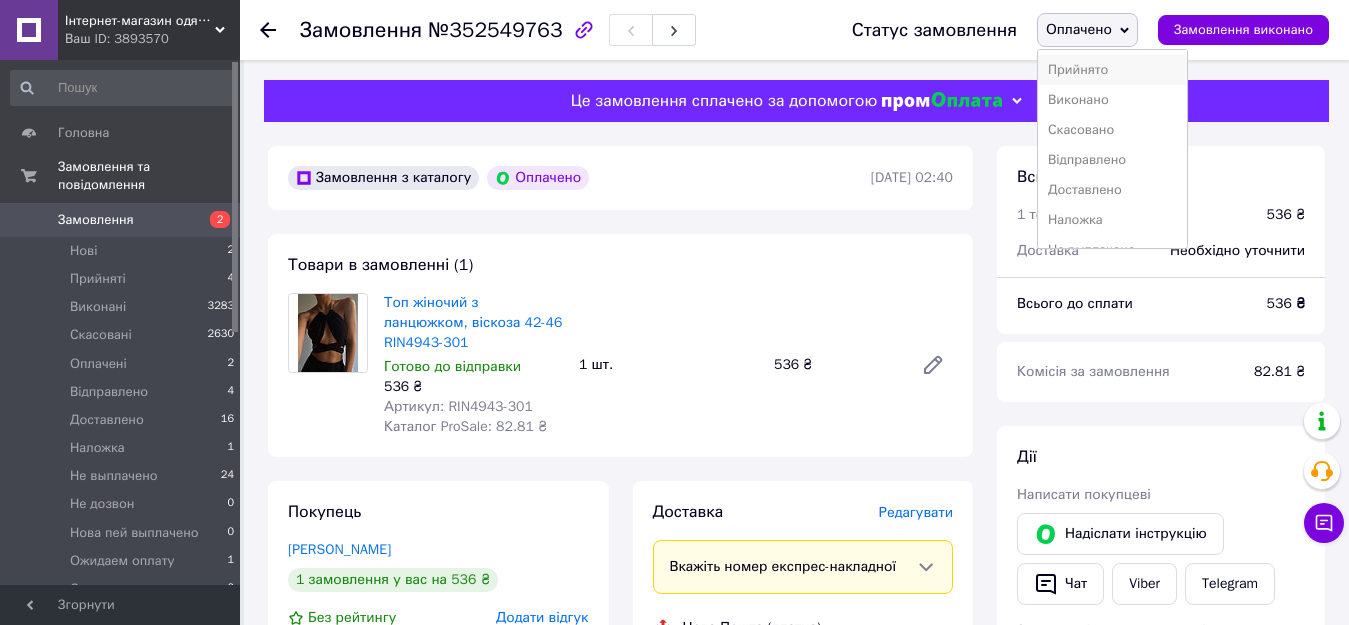 click on "Прийнято" at bounding box center [1112, 70] 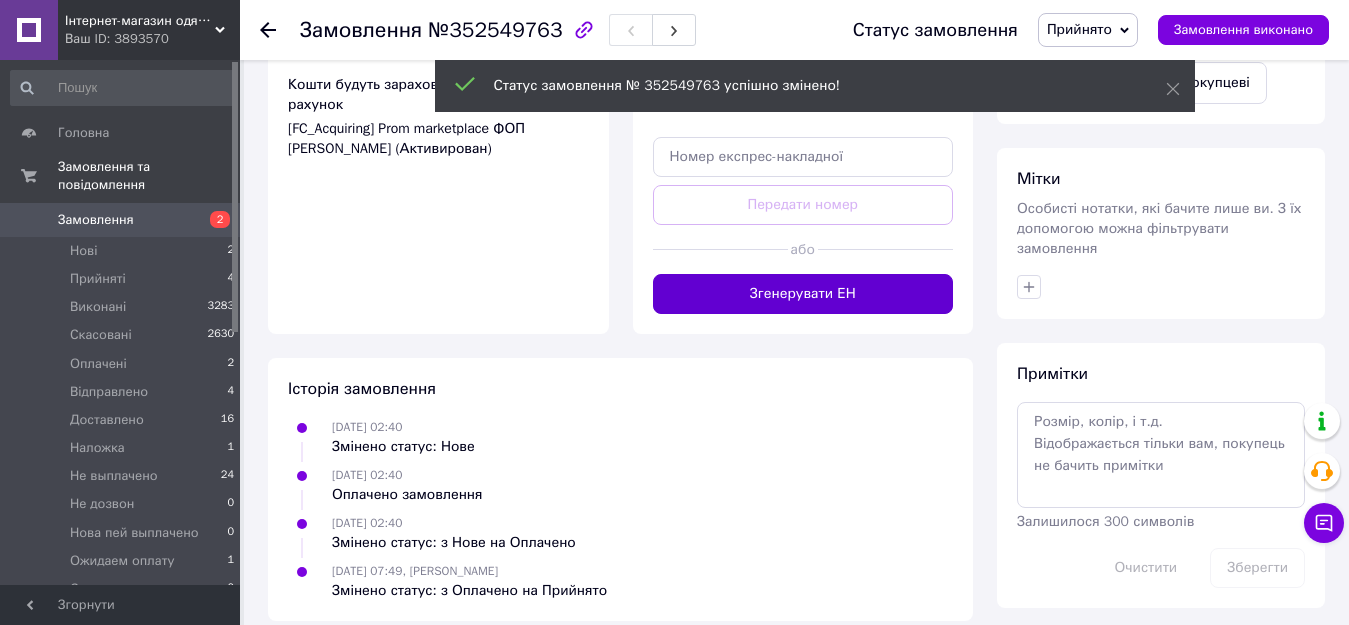 click on "Згенерувати ЕН" at bounding box center (803, 294) 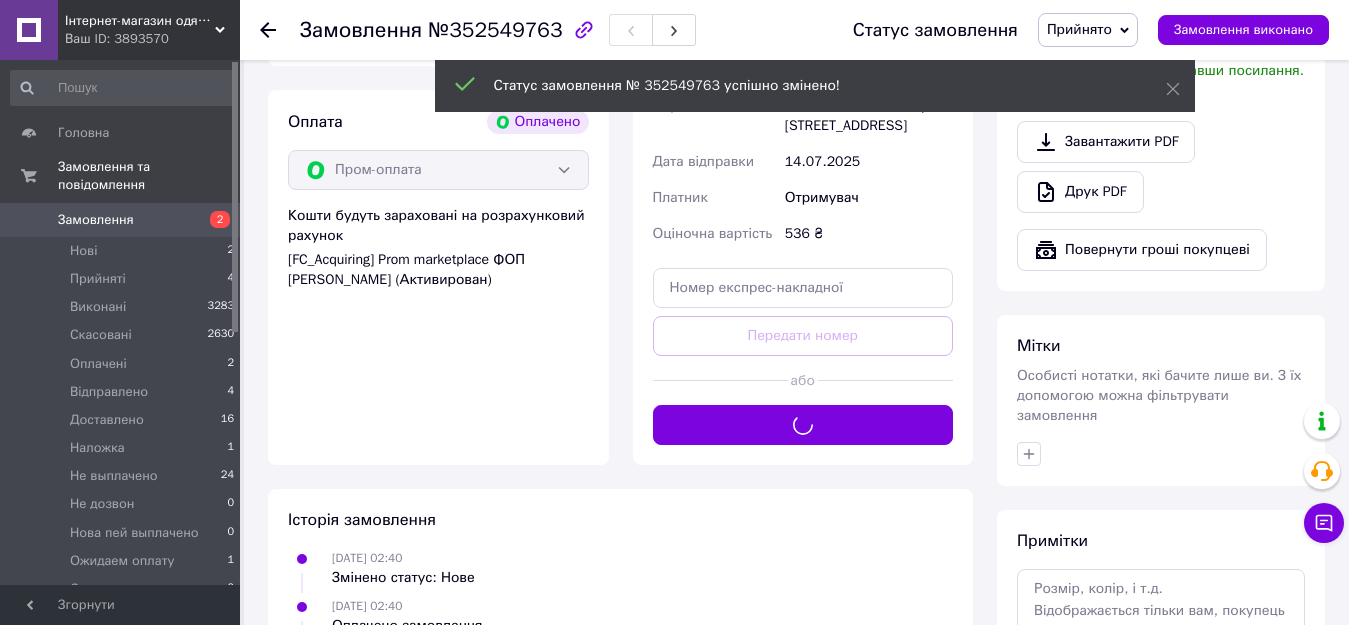 scroll, scrollTop: 389, scrollLeft: 0, axis: vertical 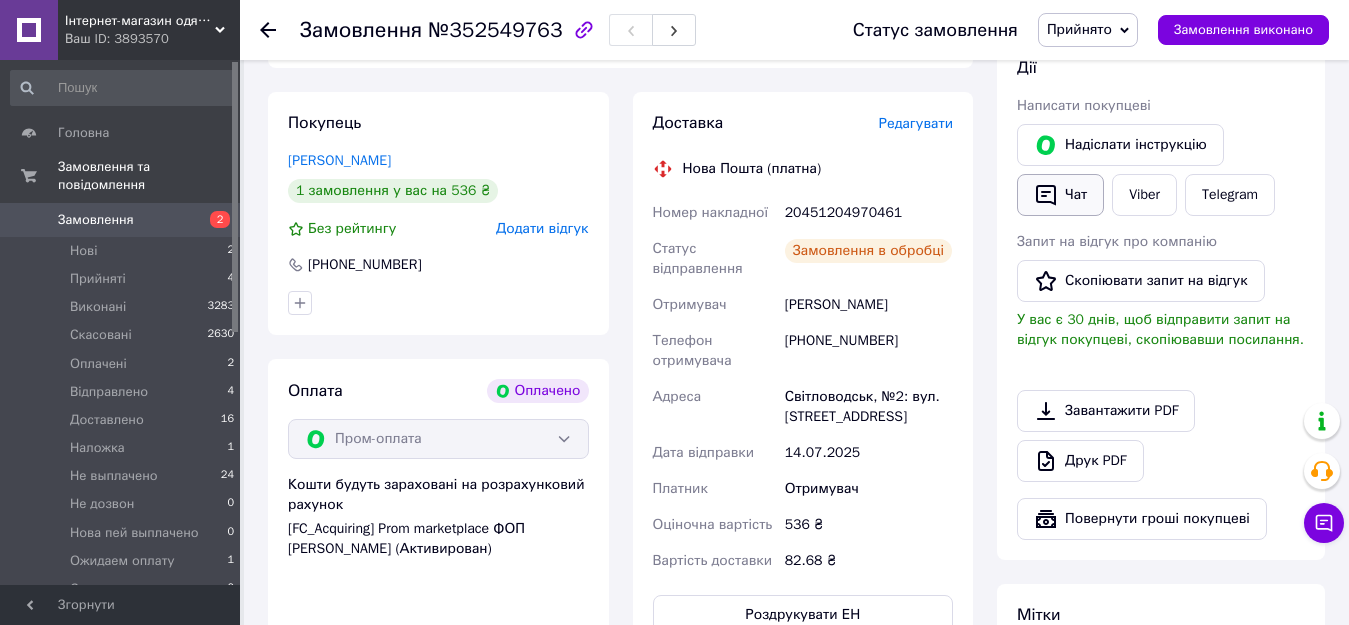 click on "Чат" at bounding box center [1060, 195] 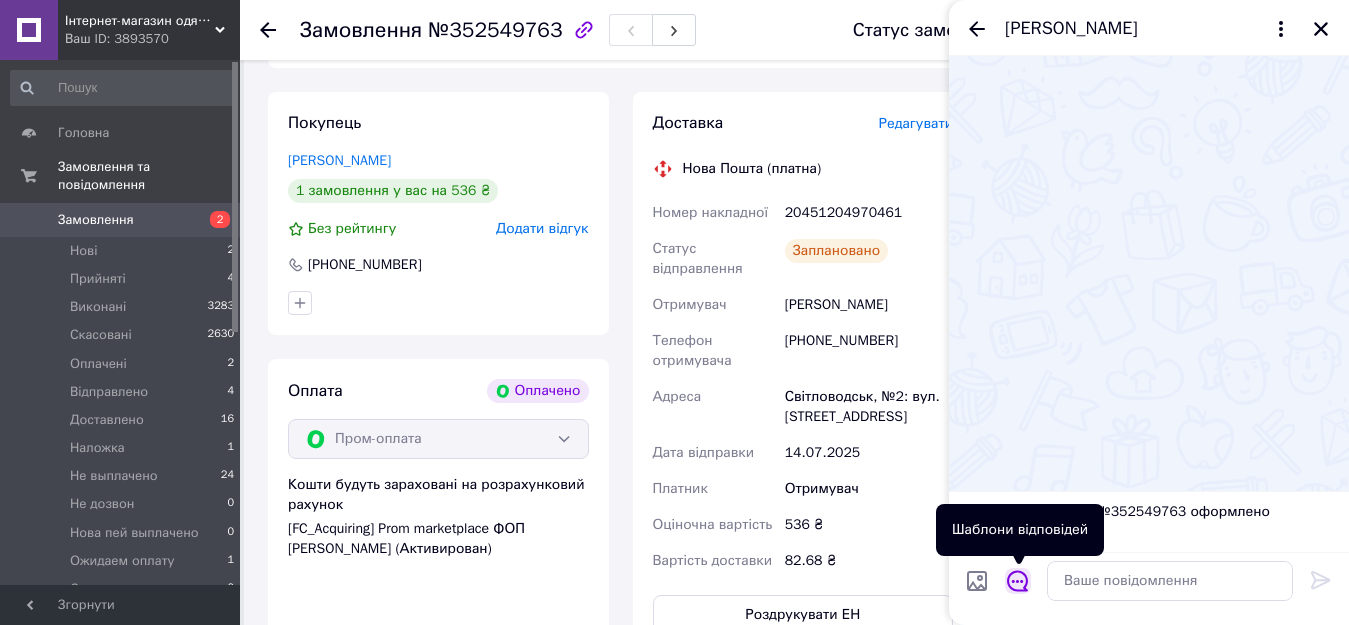 click 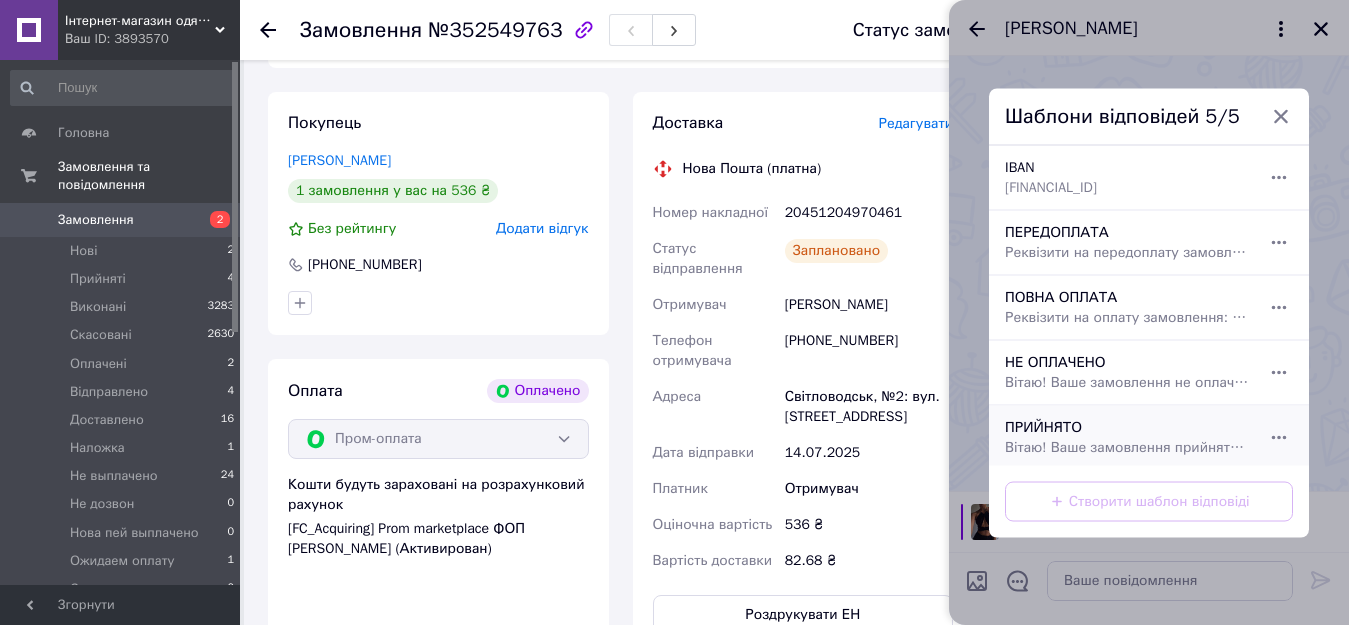 click on "Вітаю!
Ваше замовлення прийнято!
Будь-ласка перевіряйте товар на пошті на відповідність розміру, кольору, а також браку, також робіть примірку товару на пошті.
Якщо вам щось не підходить відмовляйтесь від посилки у відділені пошти.
Повернення товару із дому не приймаються!
ПОВЕРНЕННЯ ТОВАРУ приймаємо виключно при відмові у відділенні пошти!
Дякуємо за розуміння. Гарного дня!" at bounding box center [1127, 447] 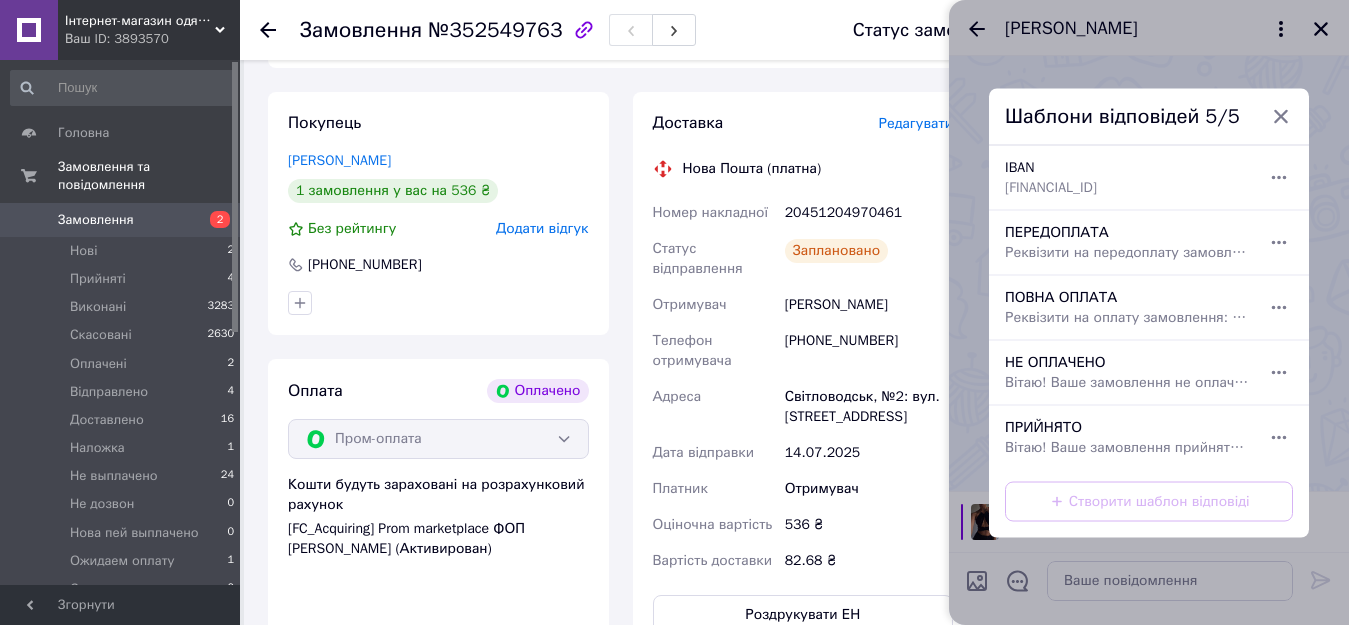 type on "Вітаю!
Ваше замовлення прийнято!
Будь-ласка перевіряйте товар на пошті на відповідність розміру, кольору, а також браку, також робіть примірку товару на пошті.
Якщо вам щось не підходить відмовляйтесь від посилки у відділені пошти.
Повернення товару із дому не приймаються!
ПОВЕРНЕННЯ ТОВАРУ приймаємо виключно при відмові у відділенні пошти!
Дякуємо за розуміння. Гарного дня!" 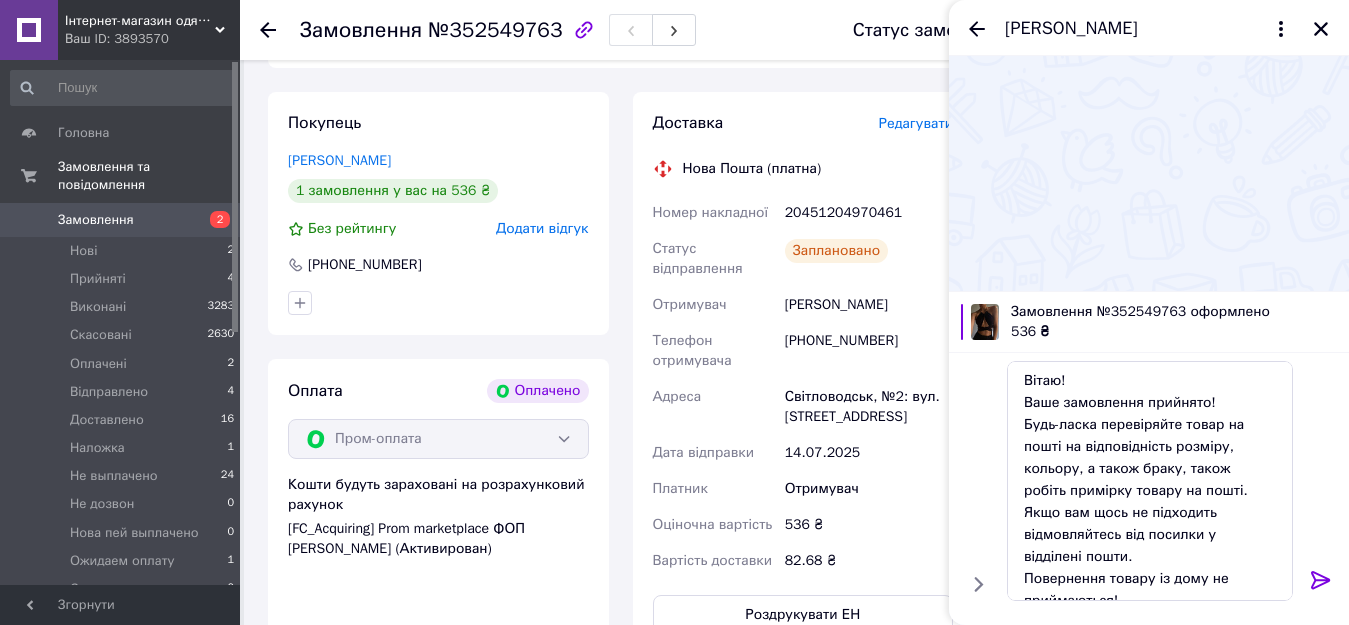 click 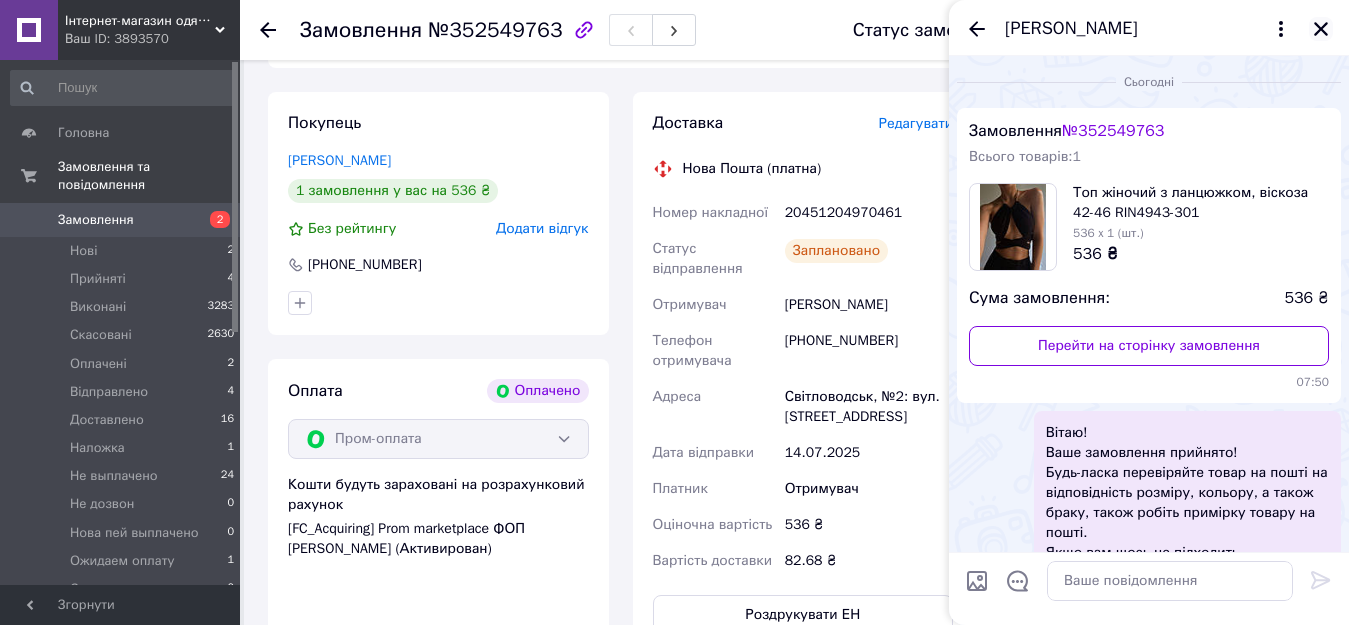 click 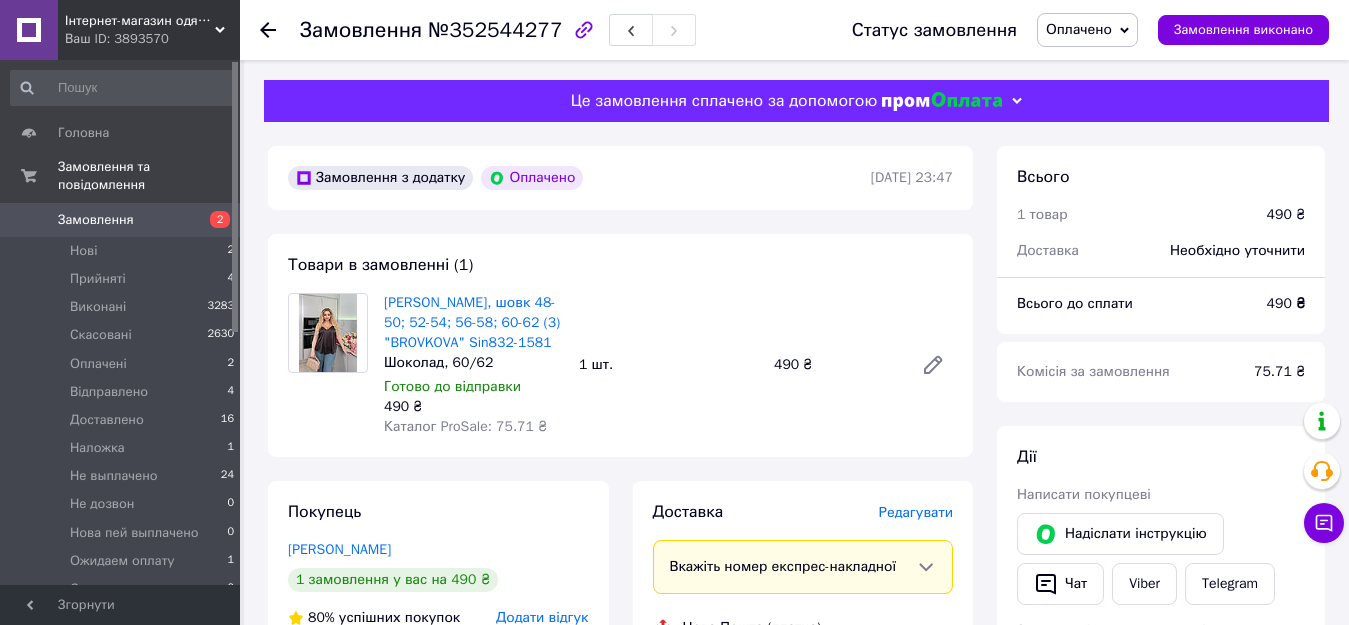 scroll, scrollTop: 0, scrollLeft: 0, axis: both 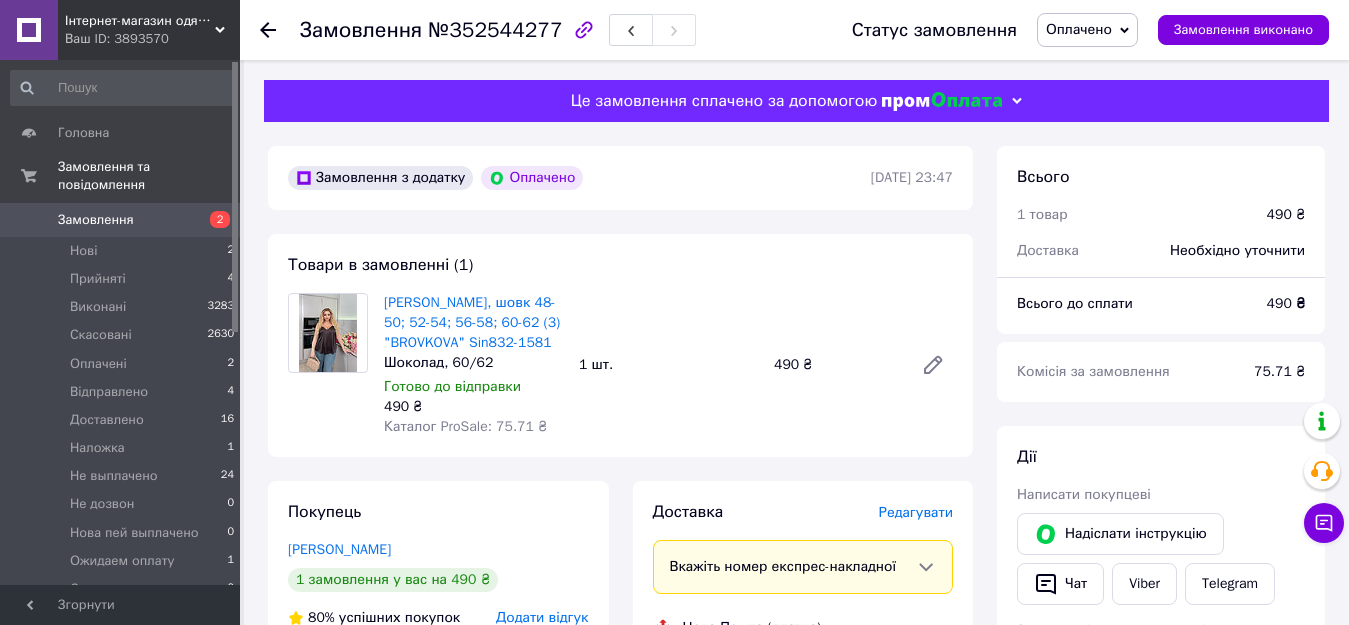 click on "№352544277" at bounding box center [495, 30] 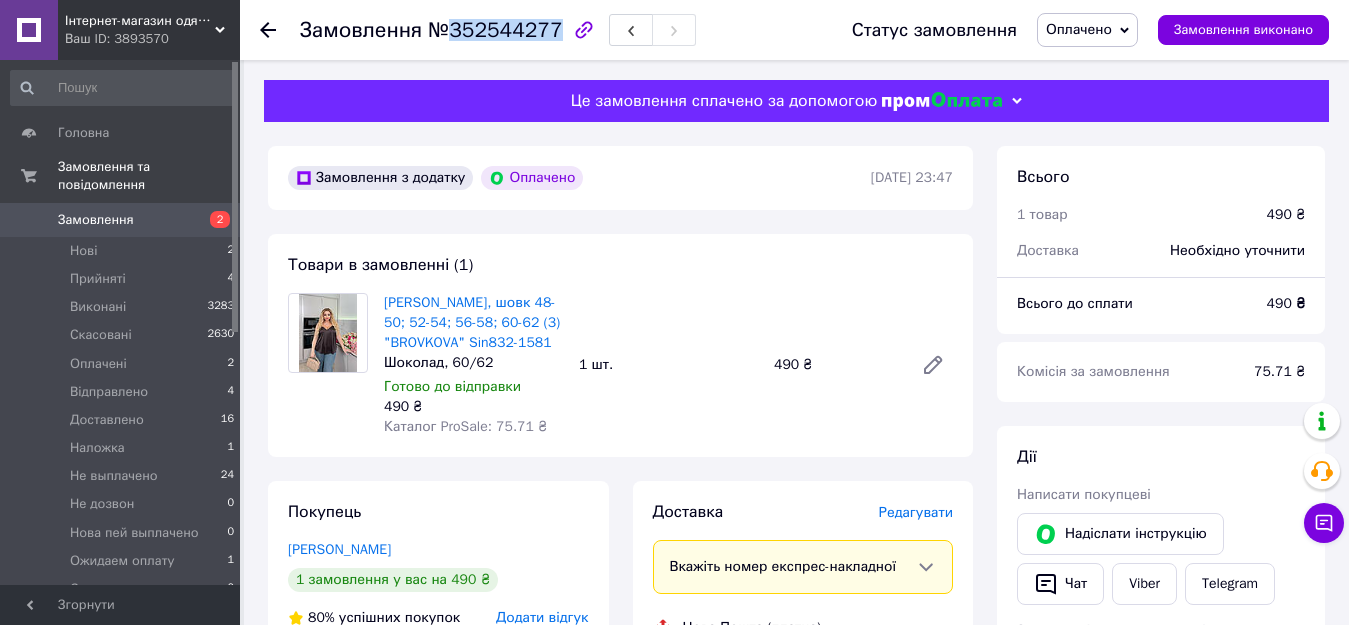 click on "№352544277" at bounding box center (495, 30) 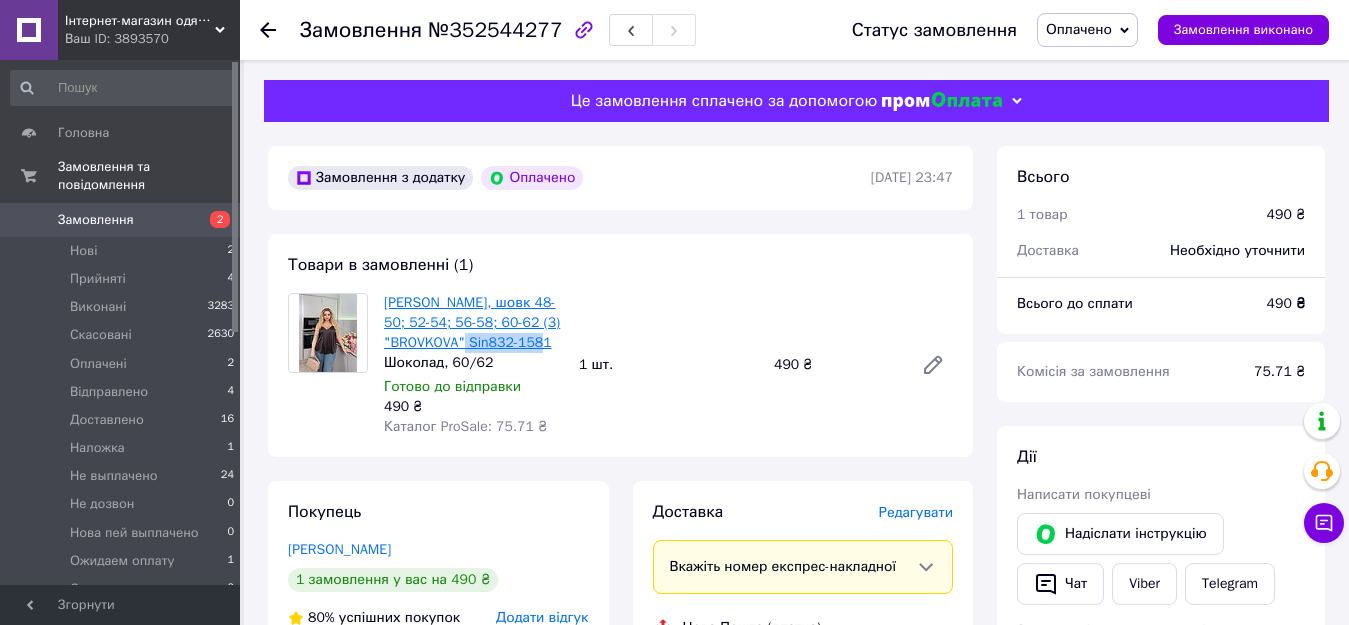 drag, startPoint x: 547, startPoint y: 342, endPoint x: 471, endPoint y: 344, distance: 76.02631 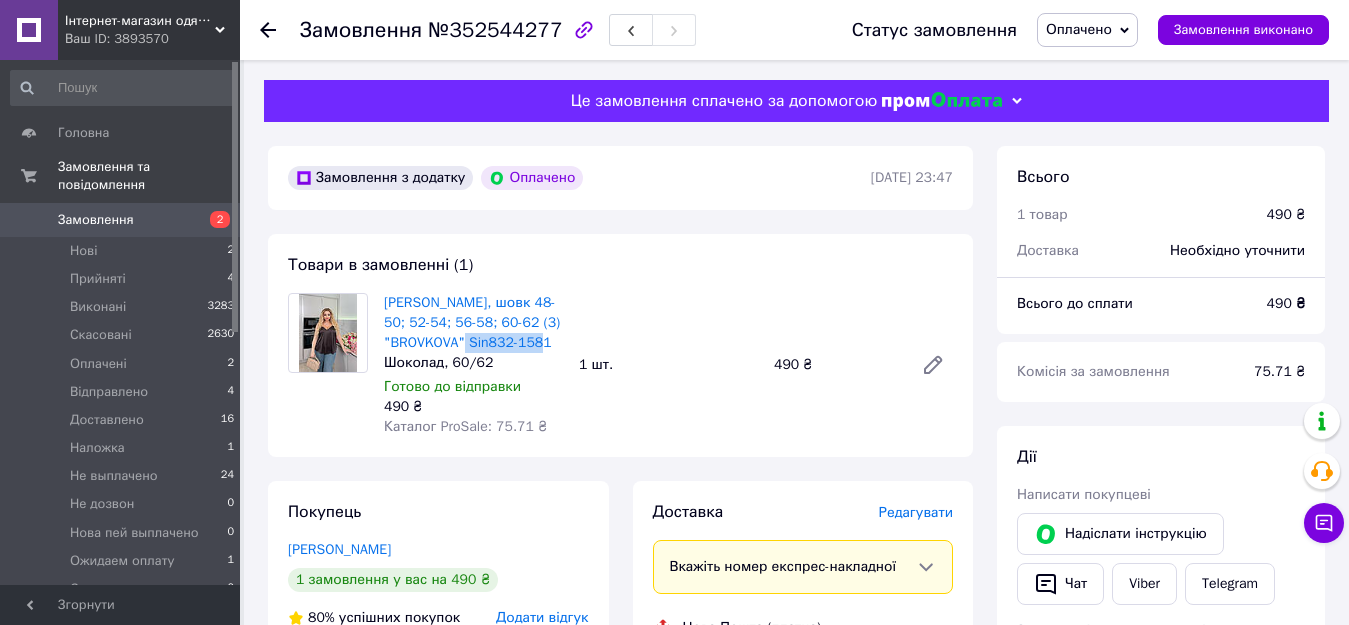 click on "Оплачено" at bounding box center [1087, 30] 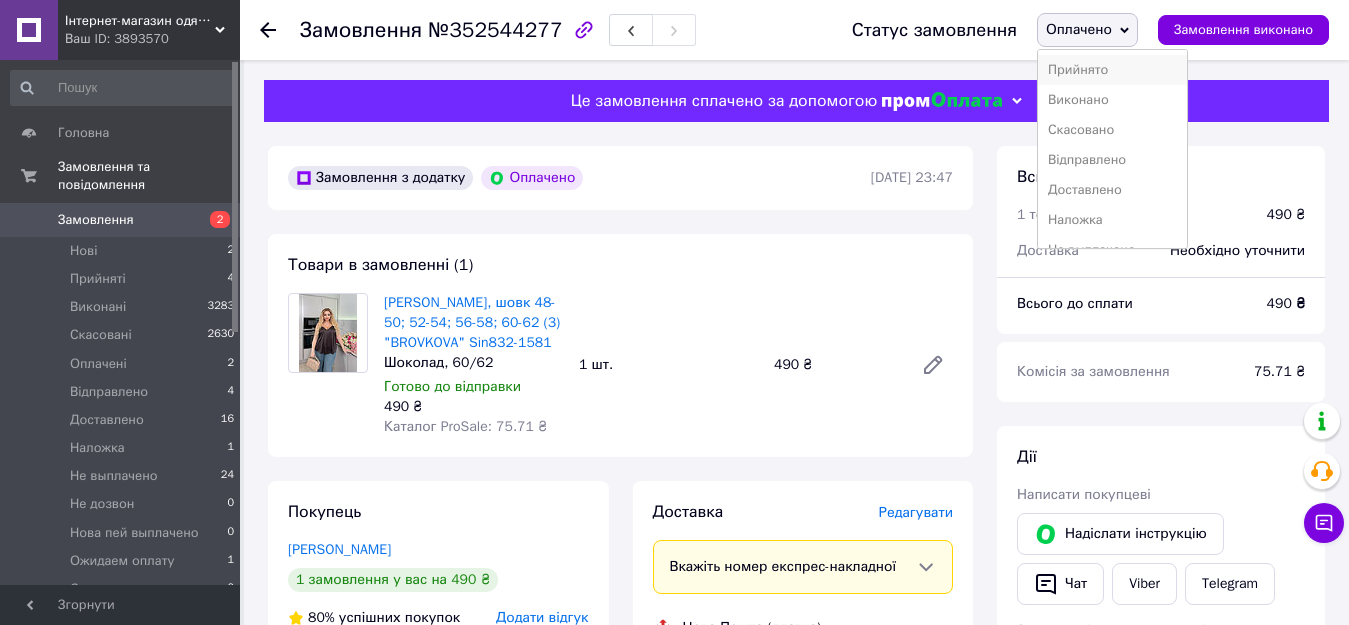 click on "Прийнято" at bounding box center (1112, 70) 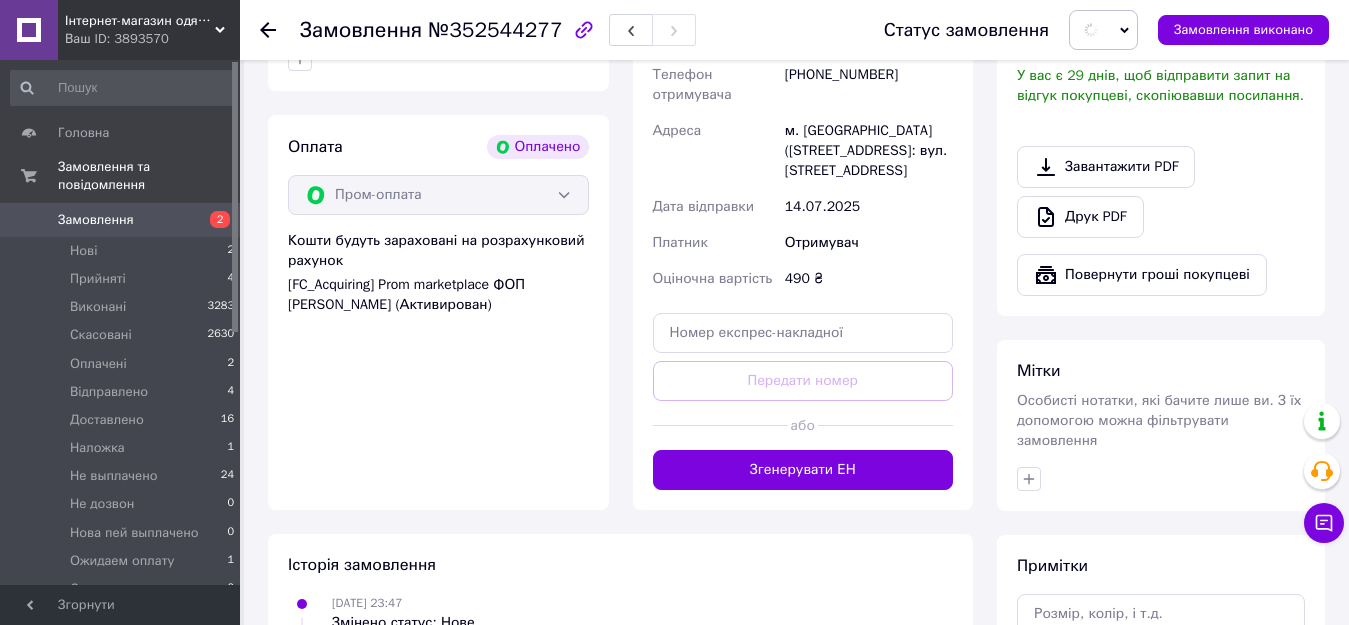 scroll, scrollTop: 800, scrollLeft: 0, axis: vertical 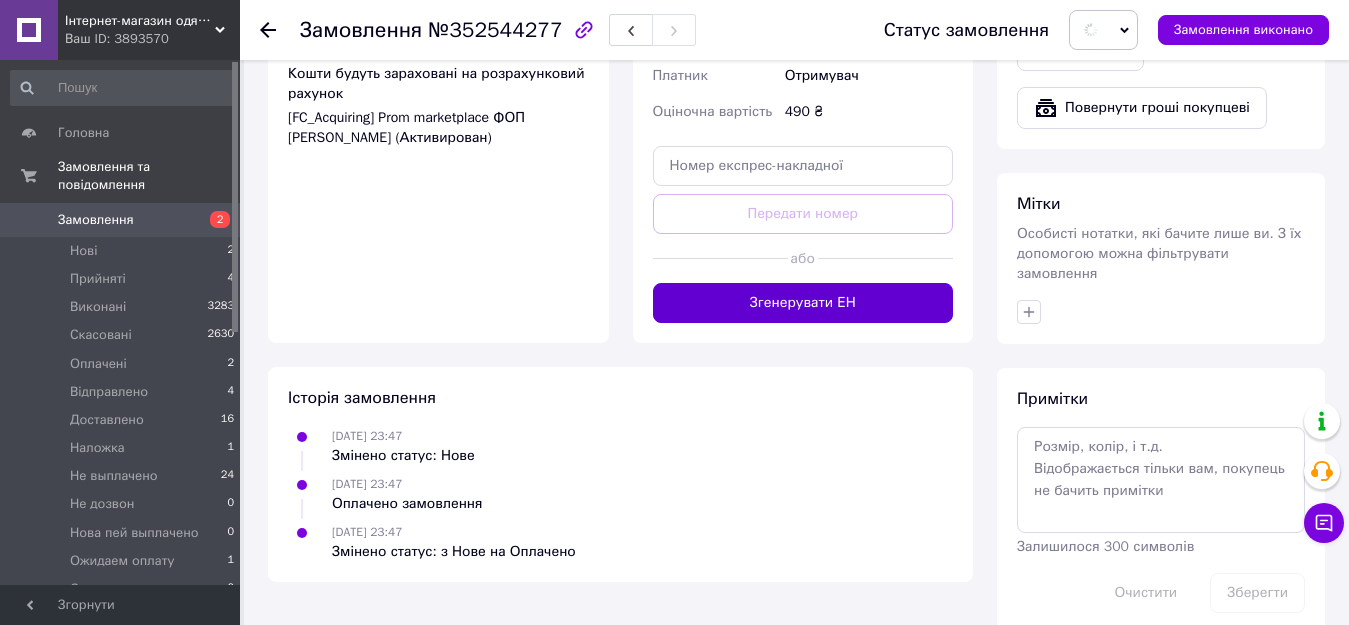 click on "Згенерувати ЕН" at bounding box center (803, 303) 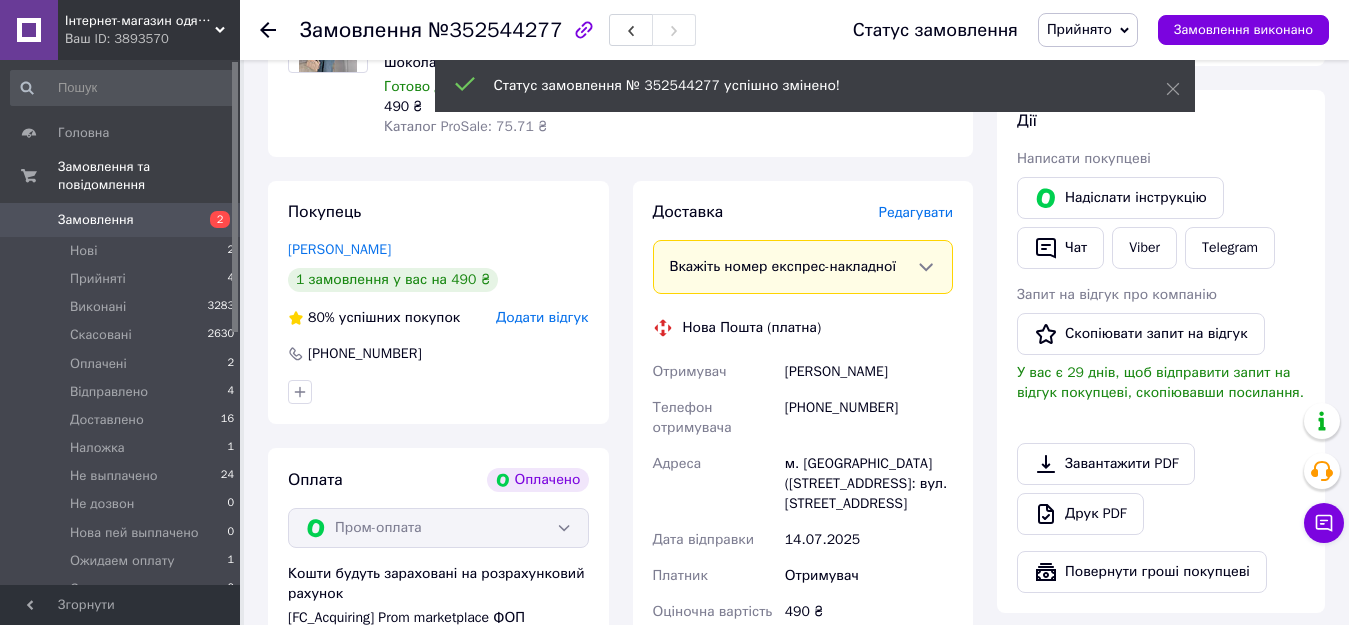 scroll, scrollTop: 0, scrollLeft: 0, axis: both 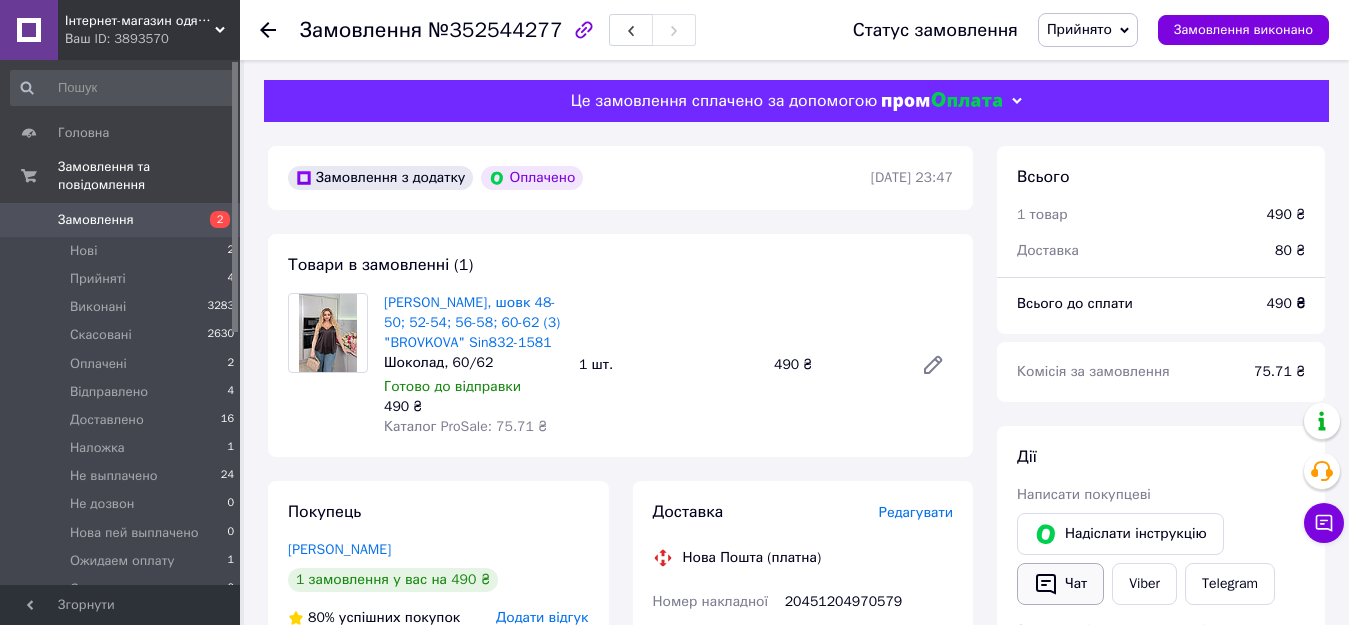 click on "Чат" at bounding box center (1060, 584) 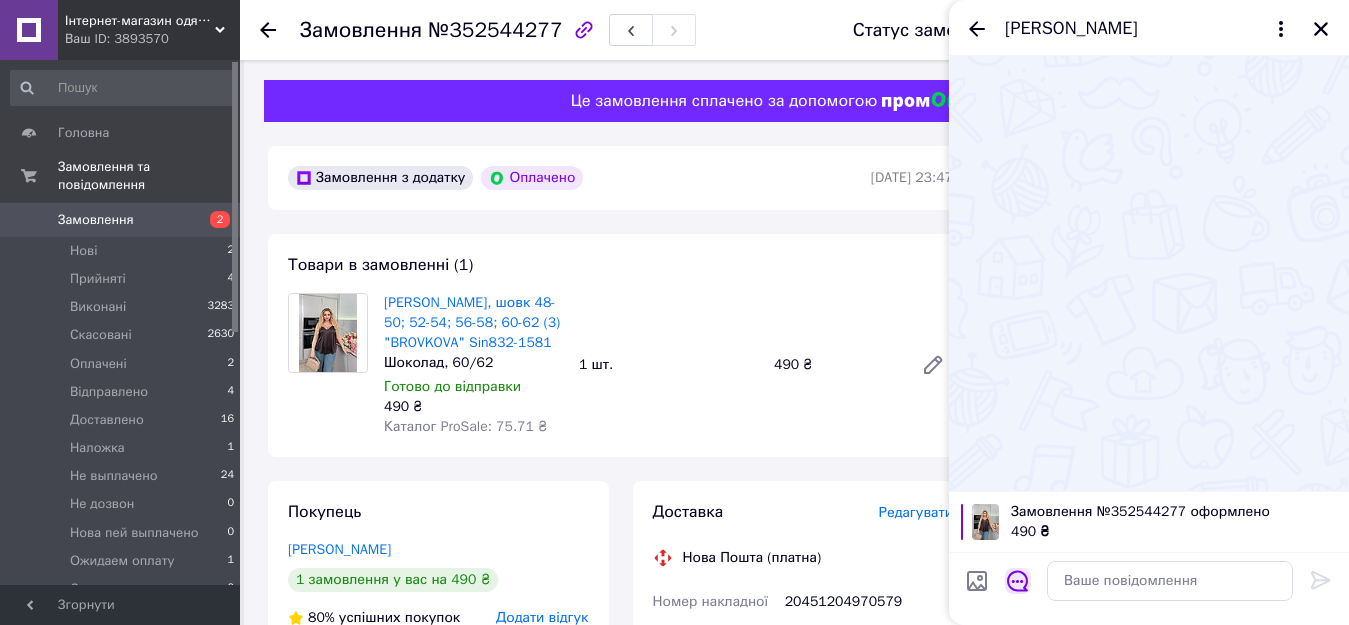 click at bounding box center (1018, 581) 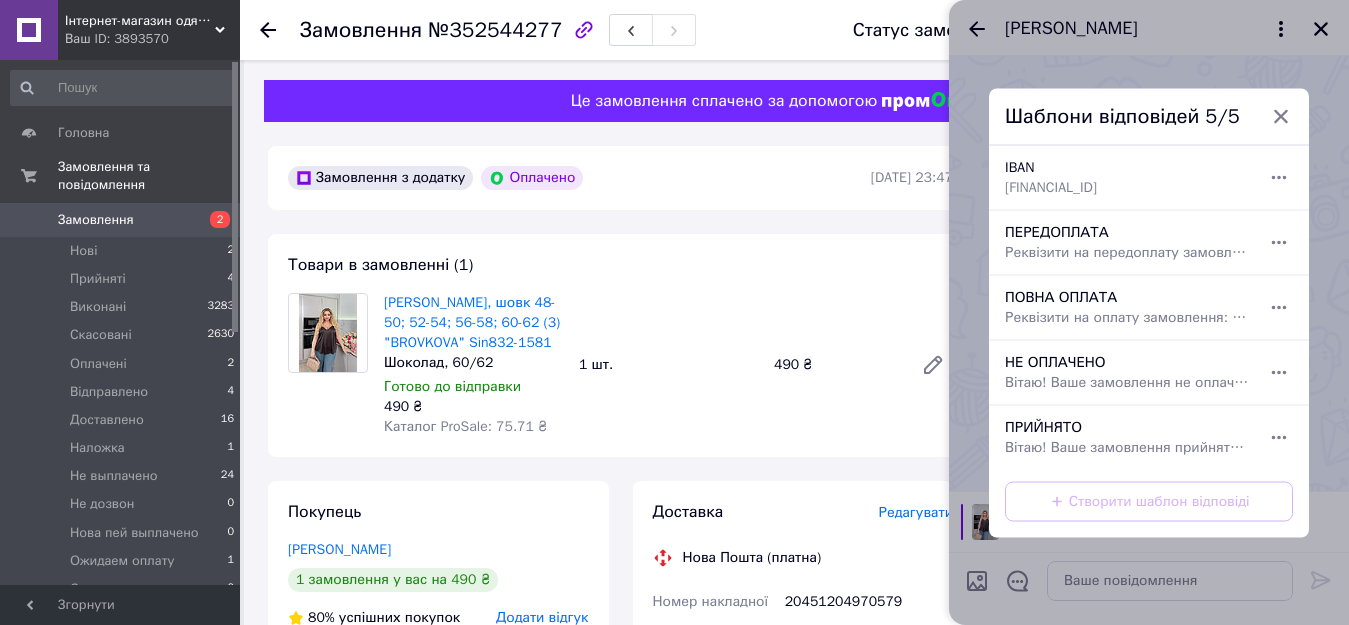 drag, startPoint x: 1048, startPoint y: 447, endPoint x: 1321, endPoint y: 535, distance: 286.8327 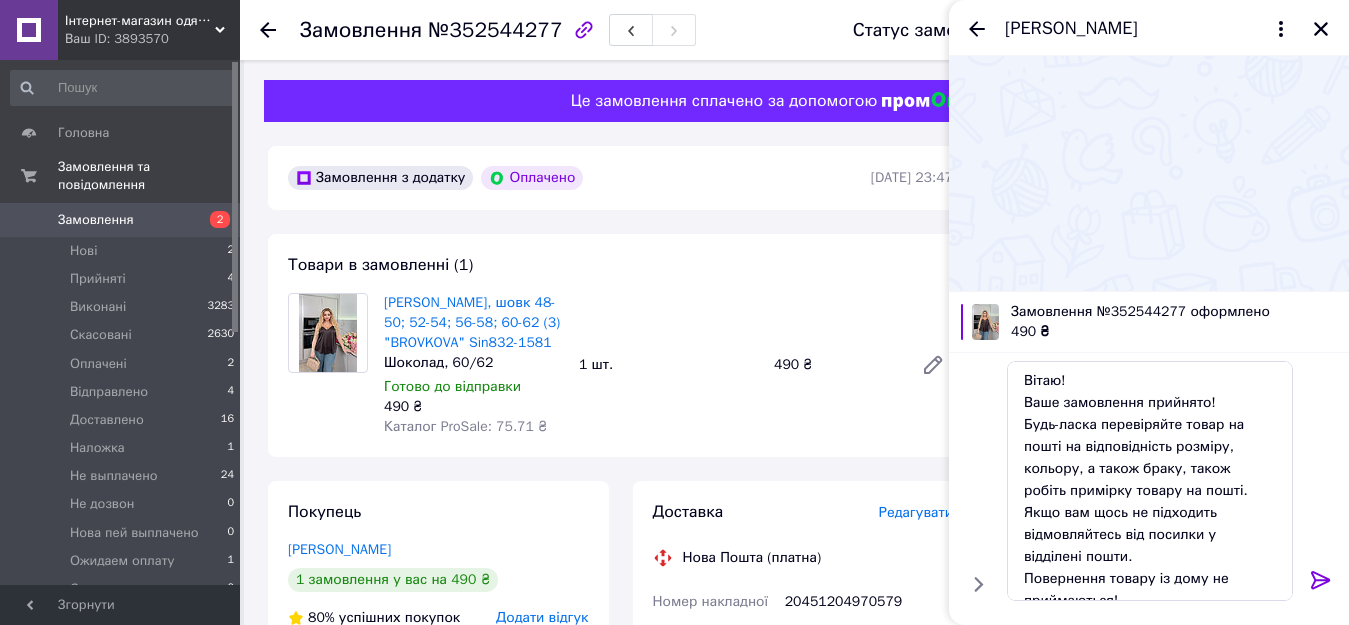 click 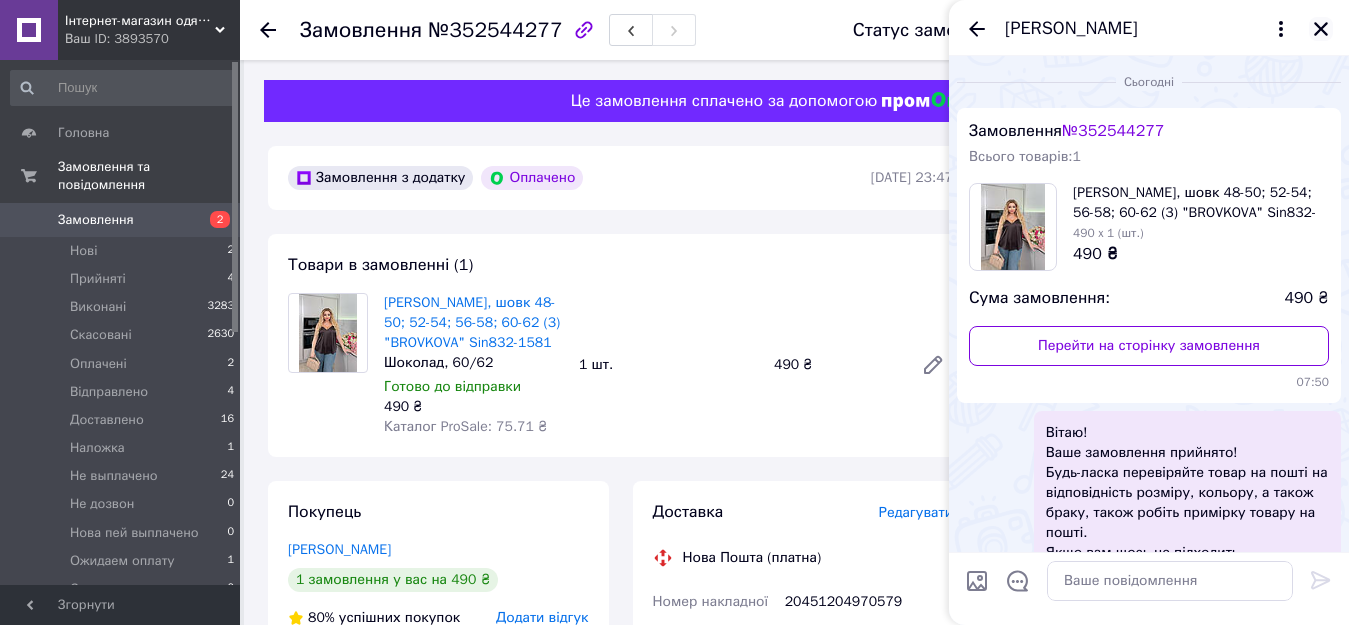 click 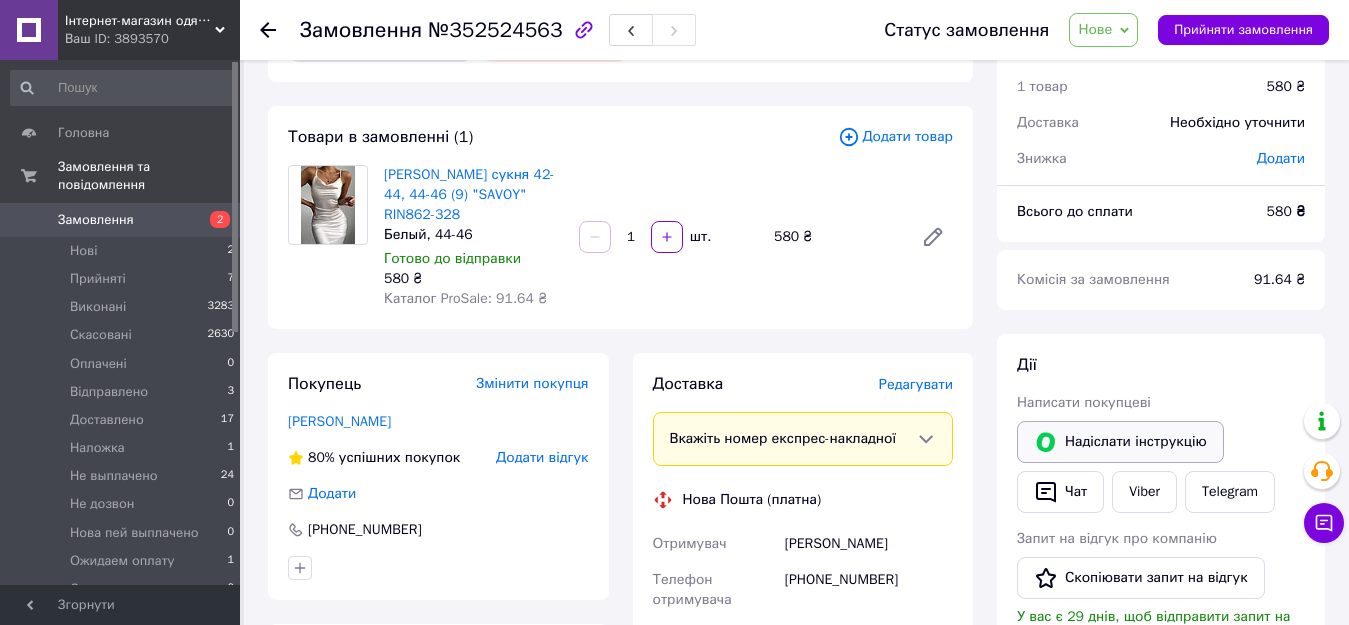 scroll, scrollTop: 100, scrollLeft: 0, axis: vertical 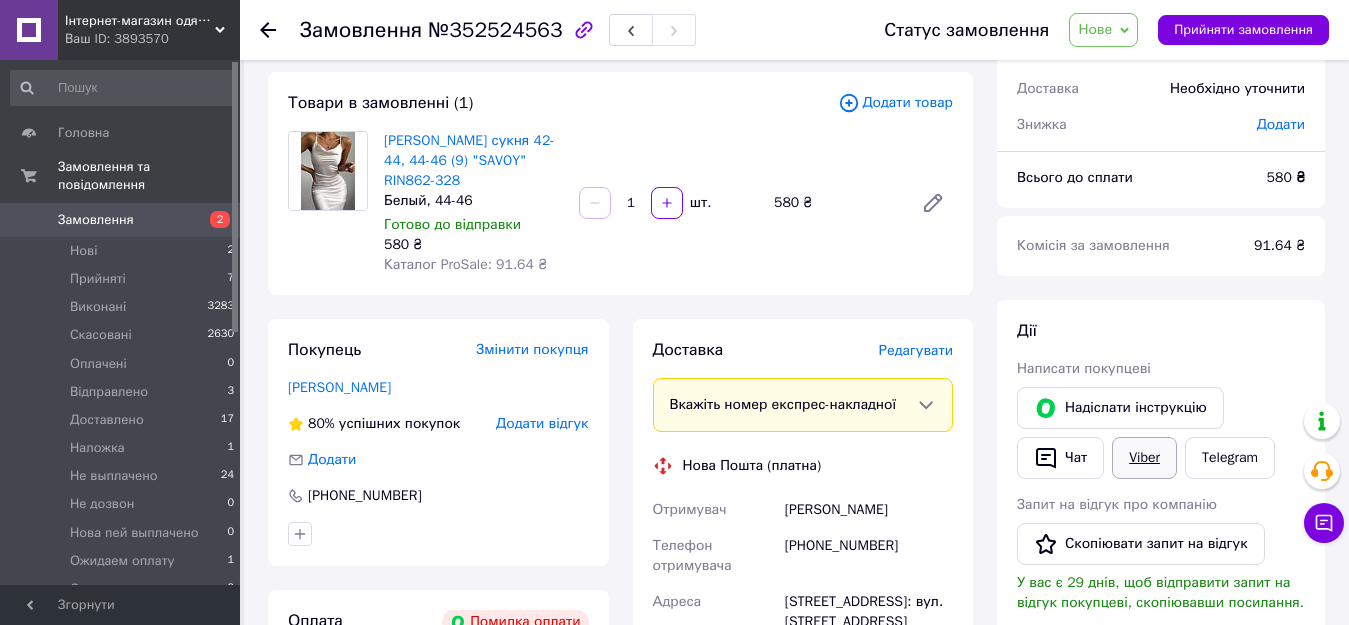 click on "Viber" at bounding box center [1144, 458] 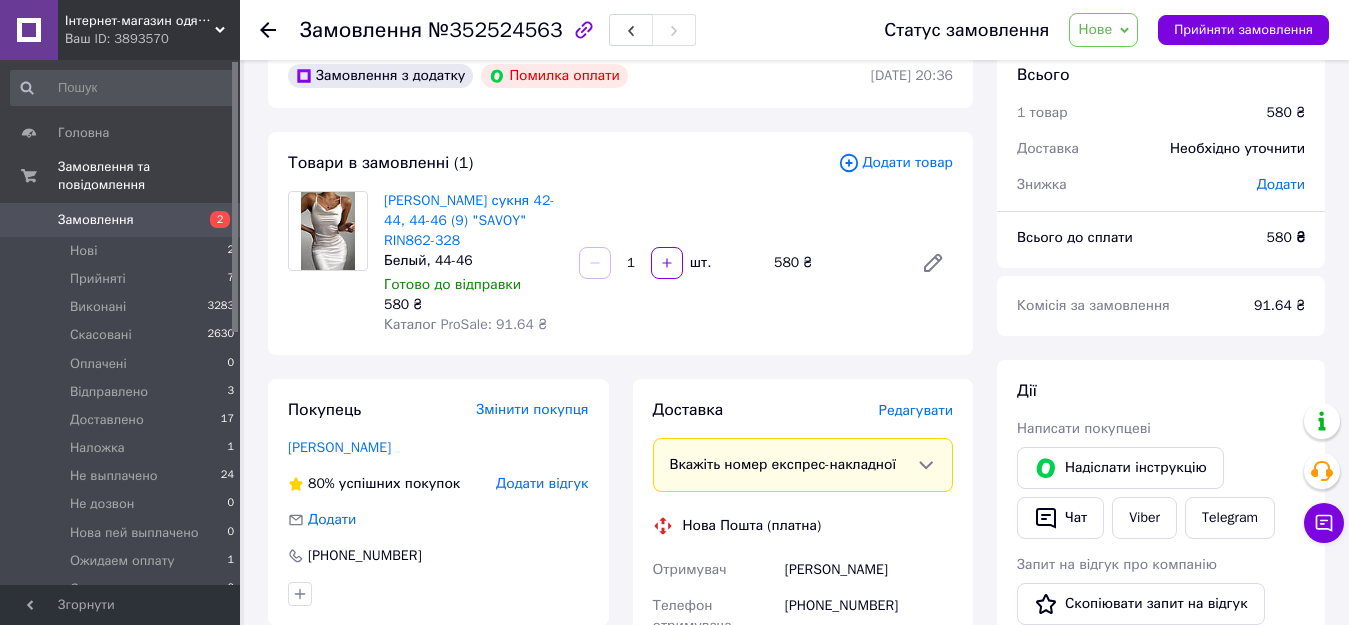 scroll, scrollTop: 28, scrollLeft: 0, axis: vertical 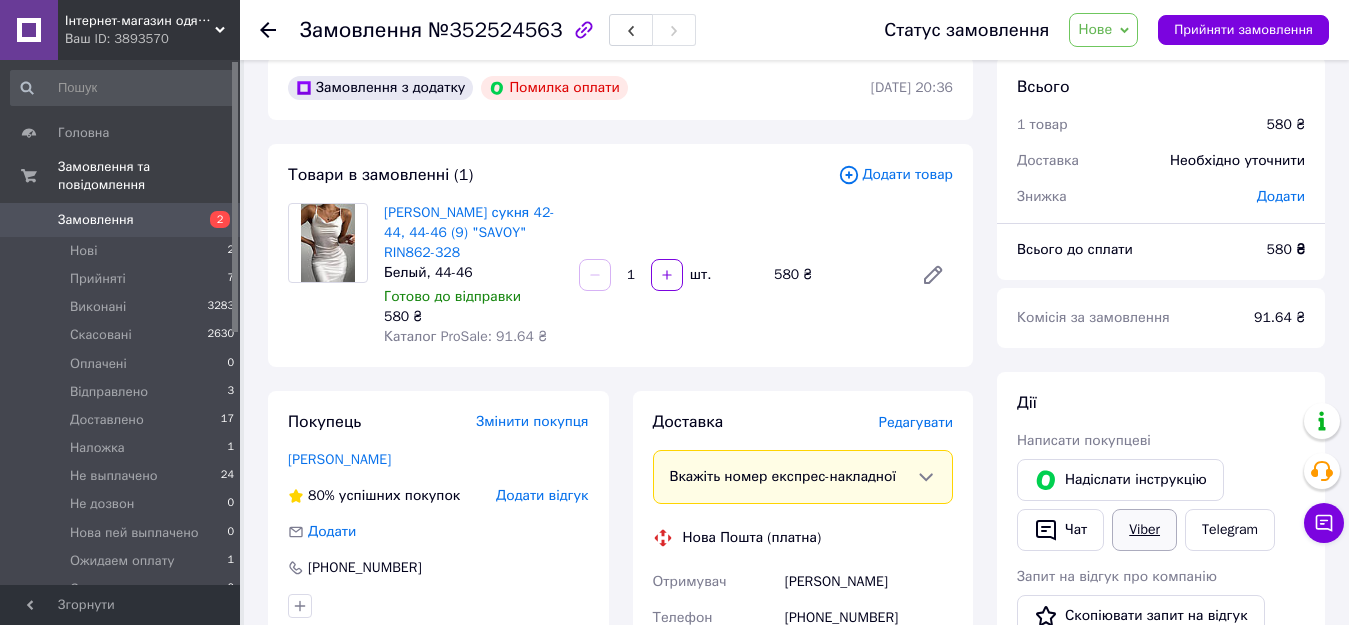 click on "Viber" at bounding box center (1144, 530) 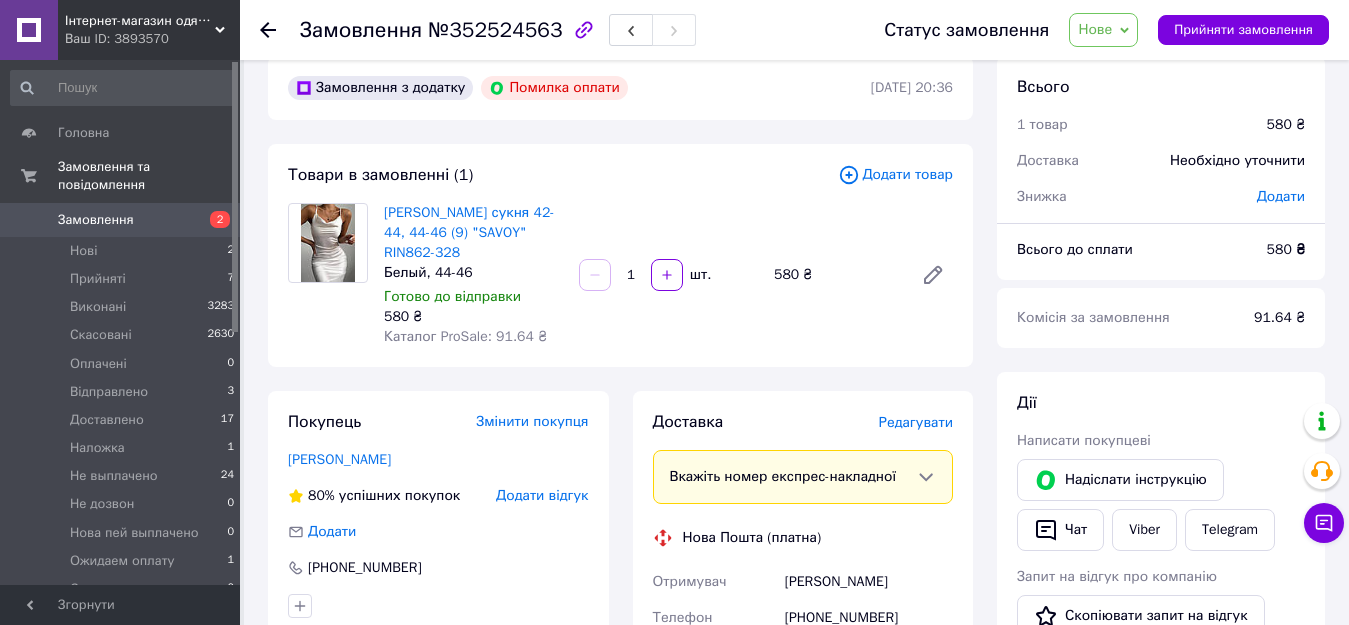 click on "Нове" at bounding box center (1095, 29) 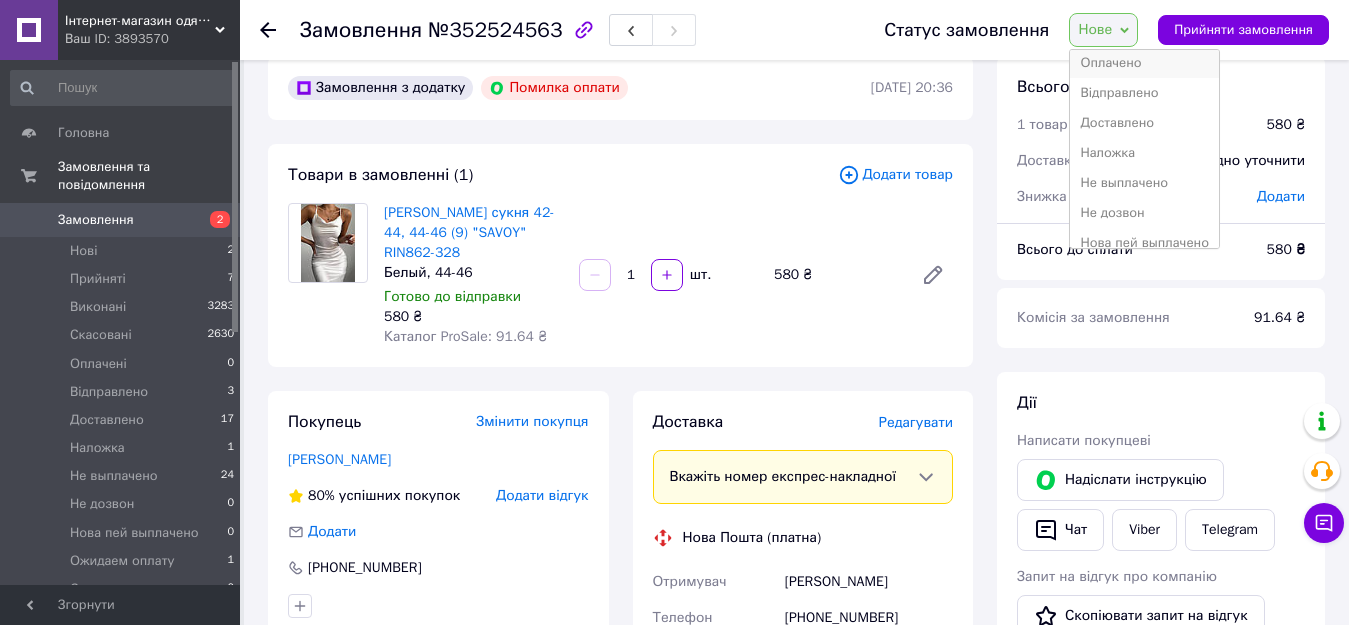 scroll, scrollTop: 172, scrollLeft: 0, axis: vertical 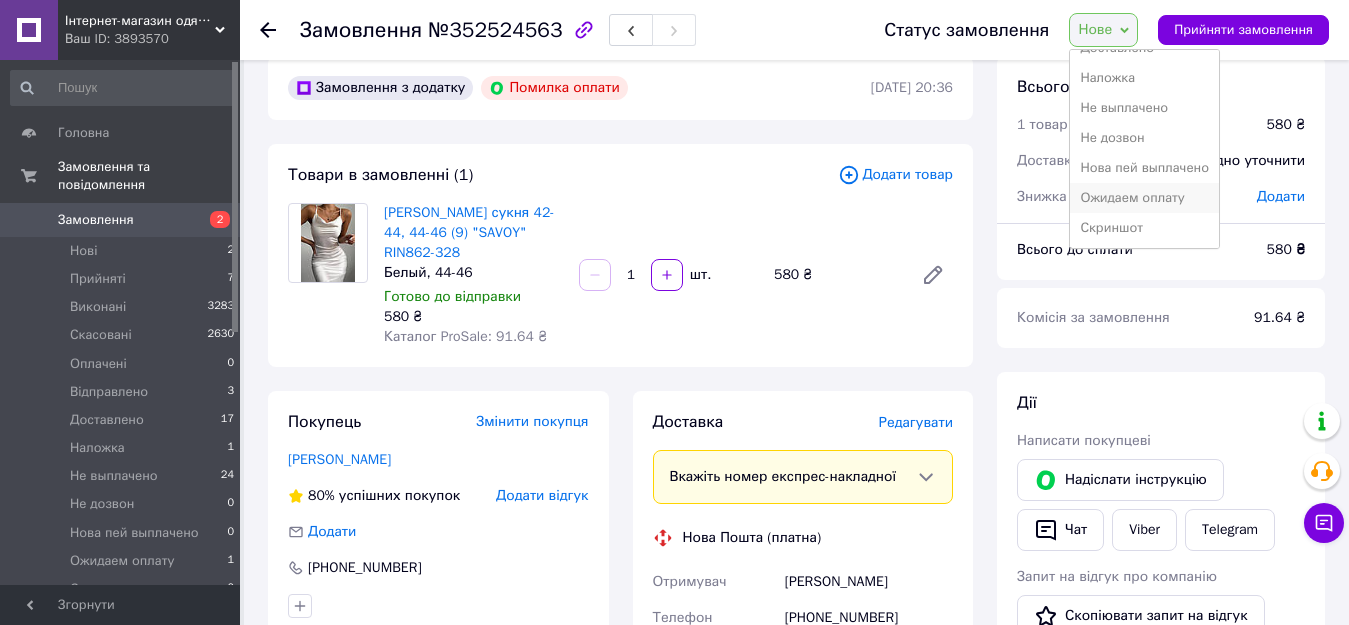 click on "Ожидаем оплату" at bounding box center [1144, 198] 